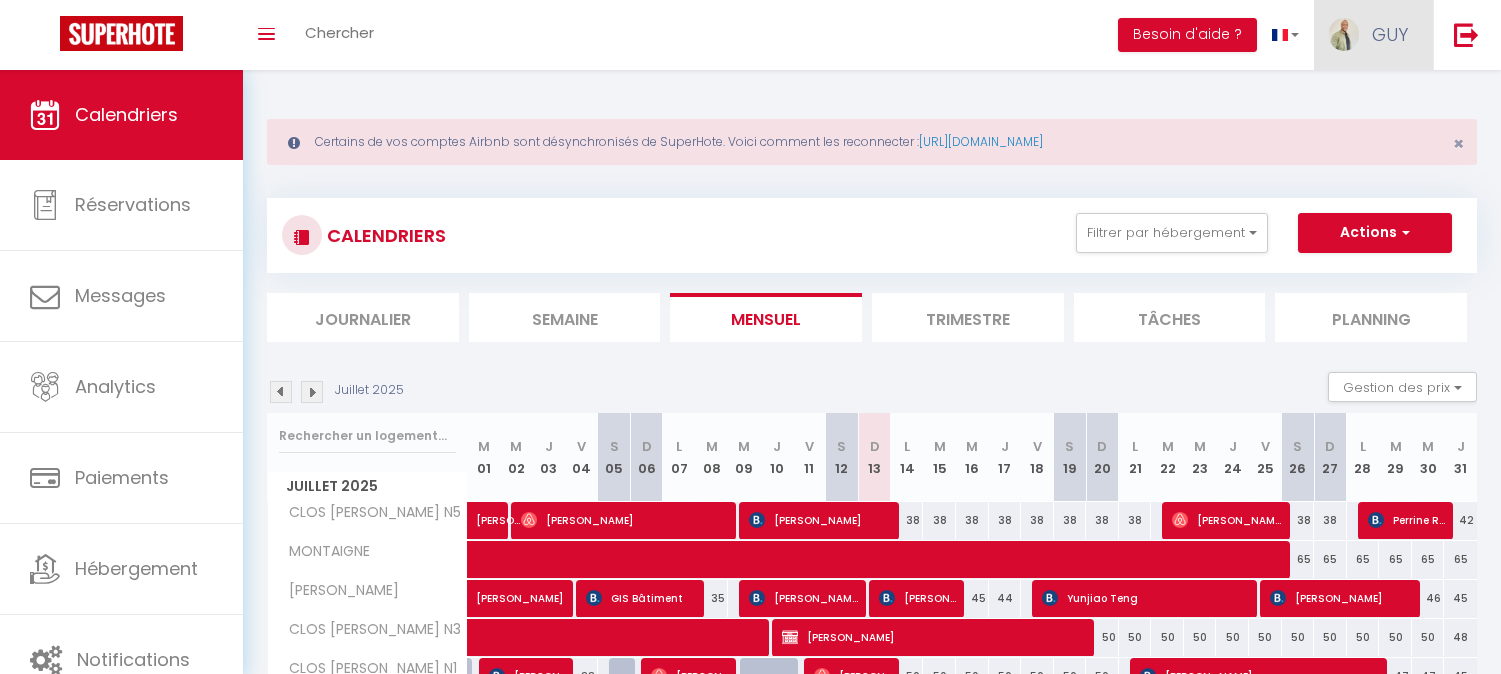 click on "GUY" at bounding box center [1373, 35] 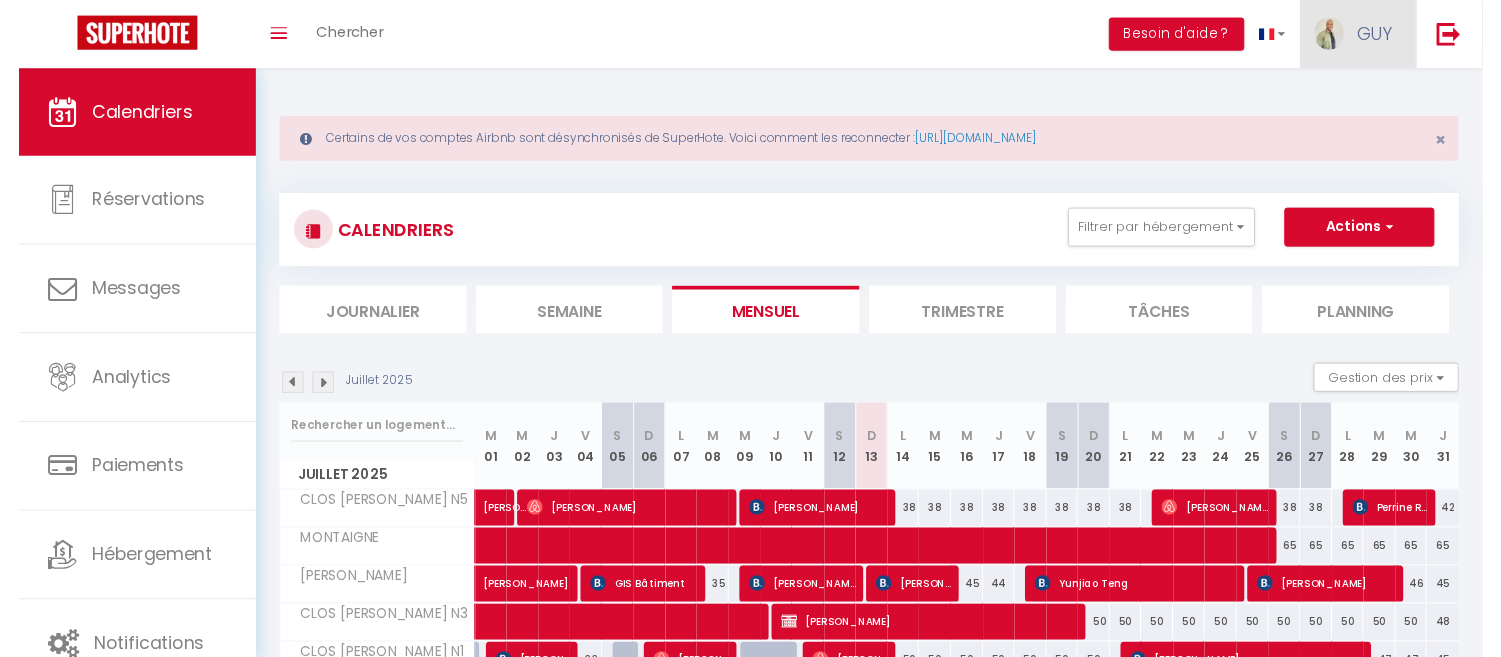 scroll, scrollTop: 0, scrollLeft: 0, axis: both 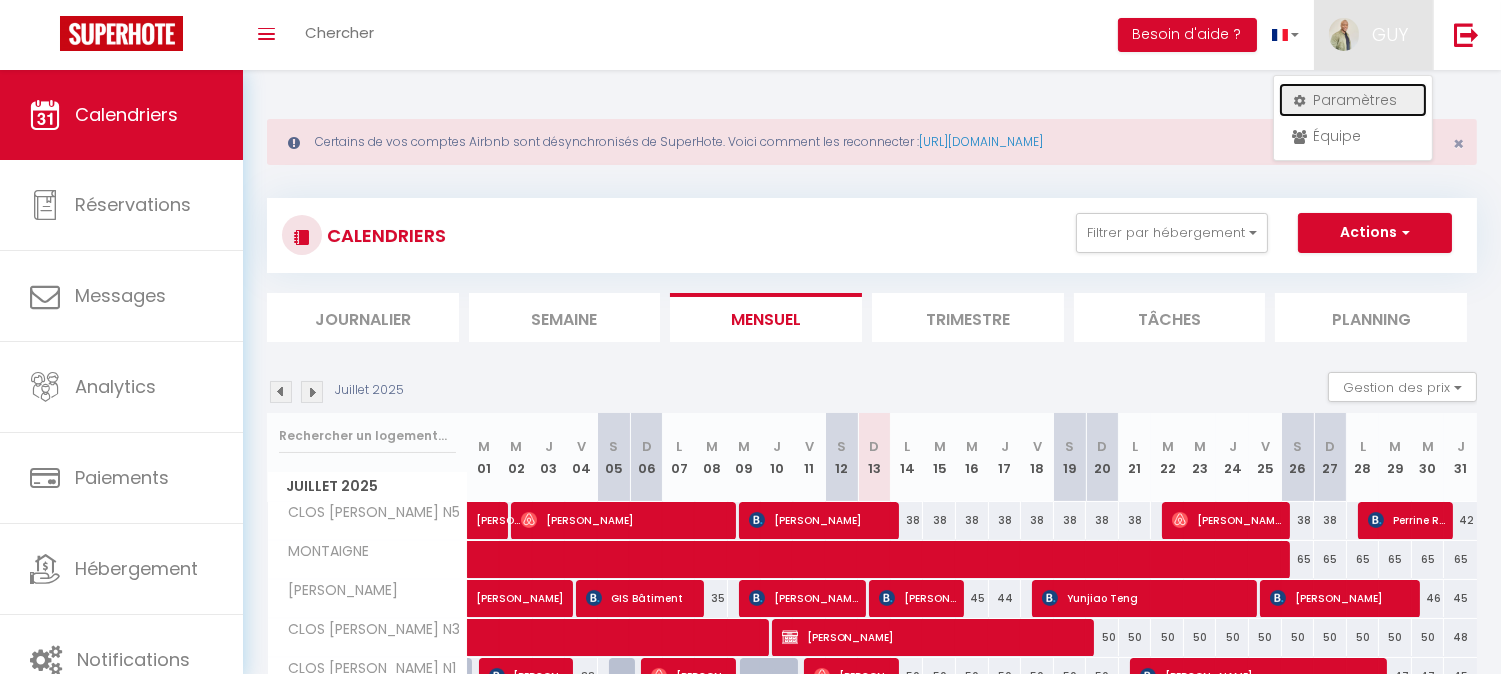 click on "Paramètres" at bounding box center (1353, 100) 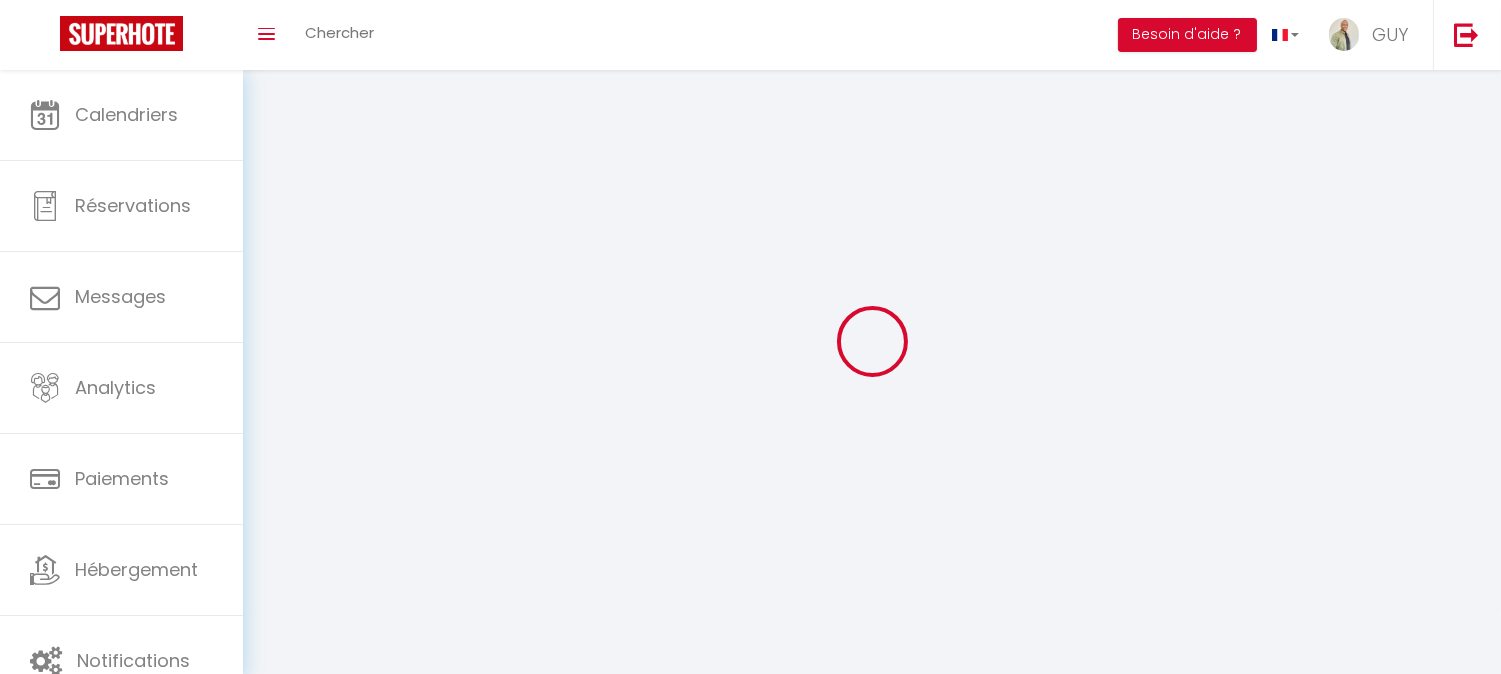 type on "GUY" 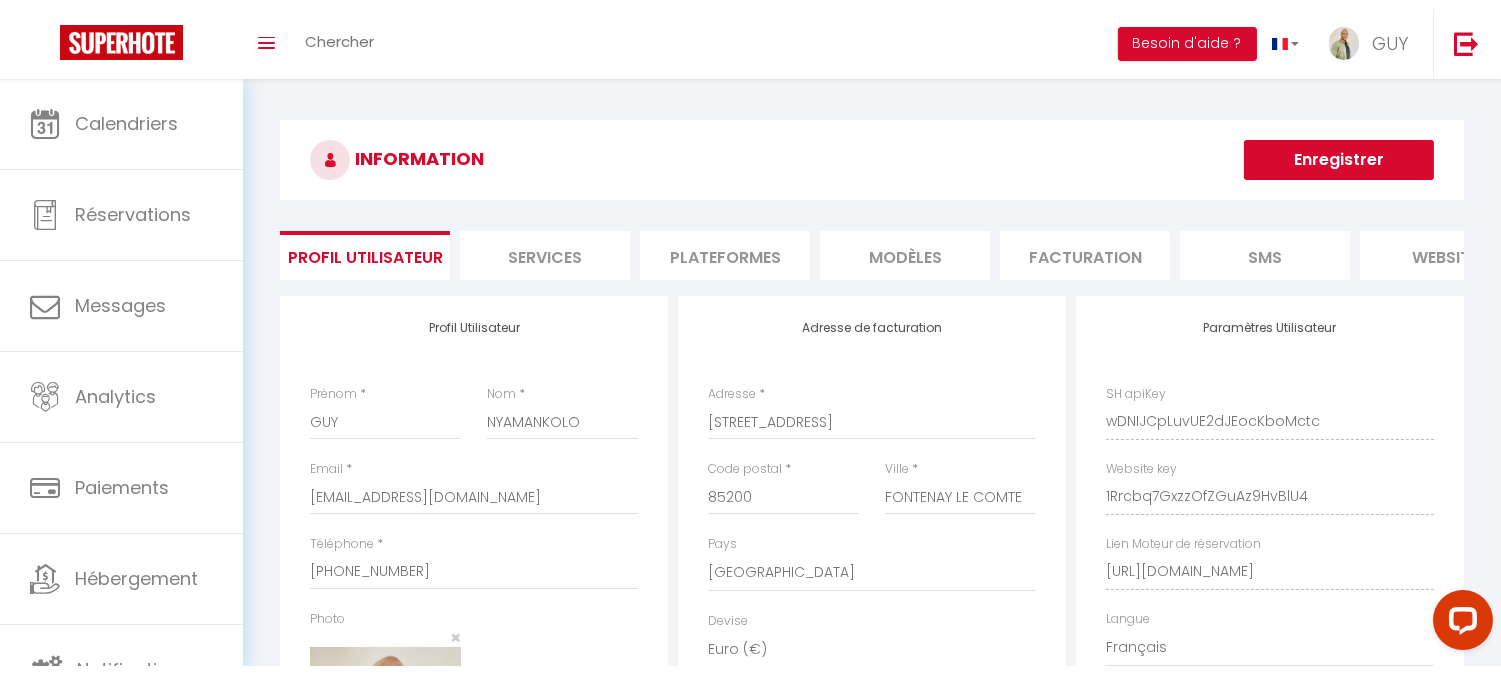 scroll, scrollTop: 0, scrollLeft: 0, axis: both 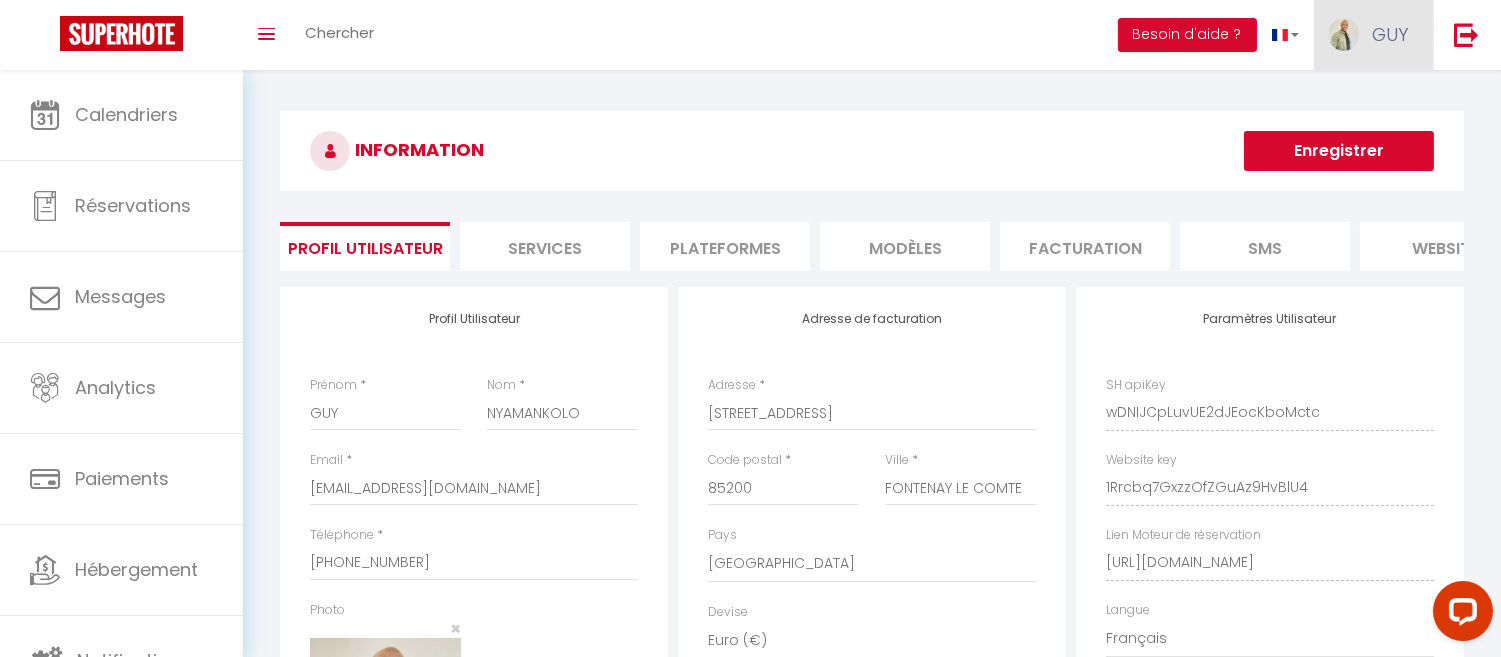 click on "GUY" at bounding box center (1390, 34) 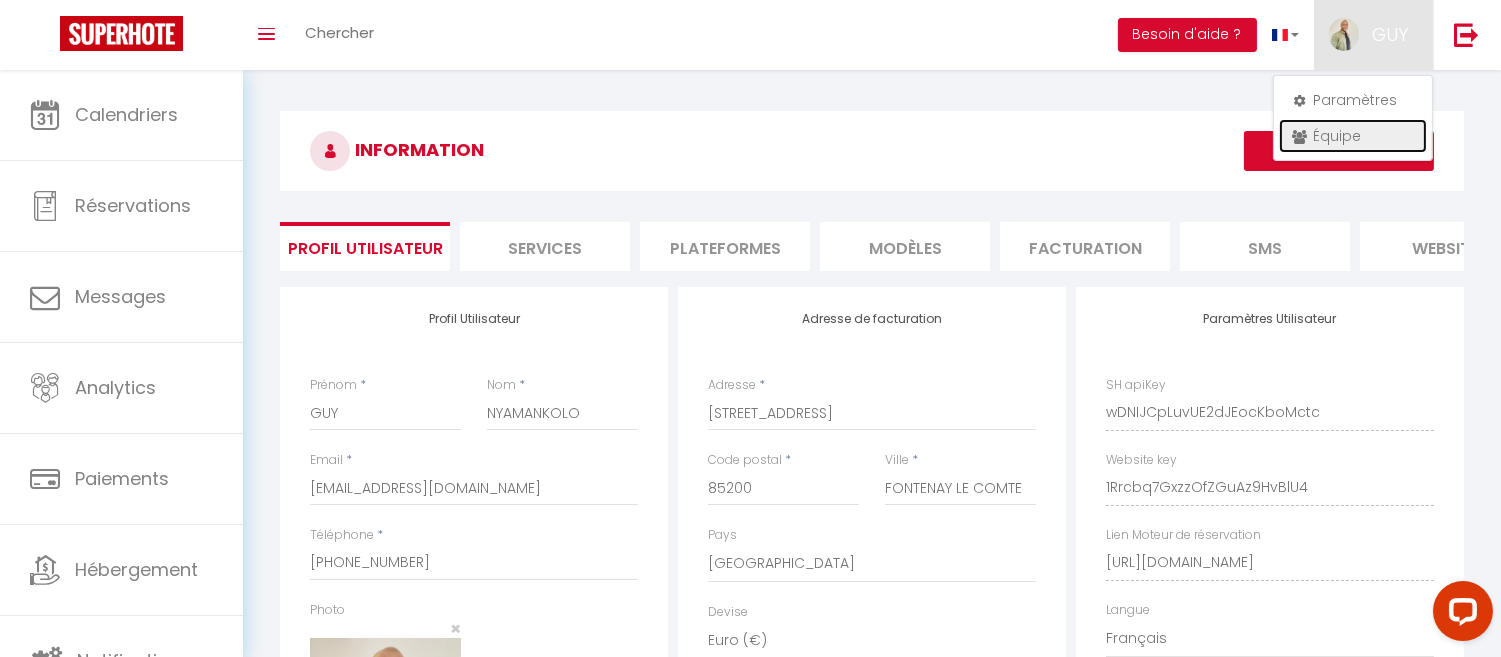 click on "Équipe" at bounding box center [1353, 136] 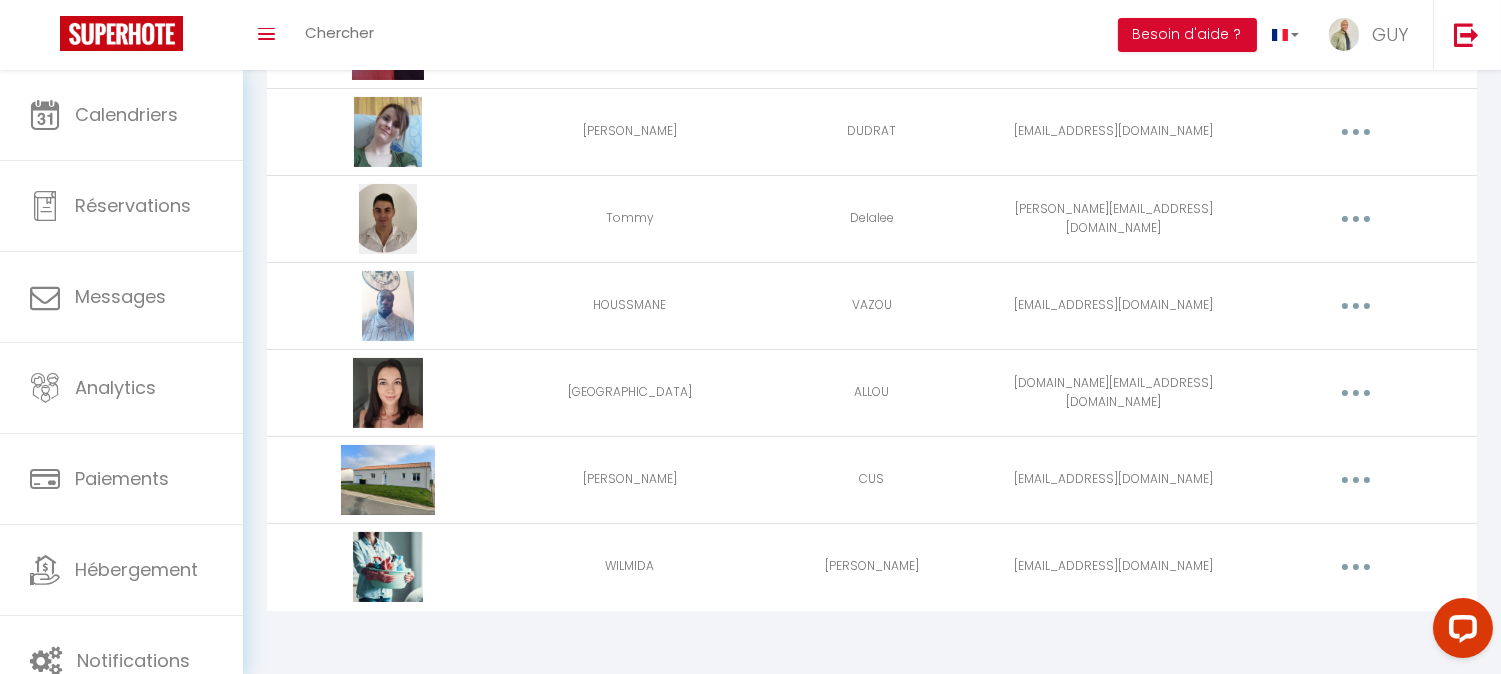 scroll, scrollTop: 483, scrollLeft: 0, axis: vertical 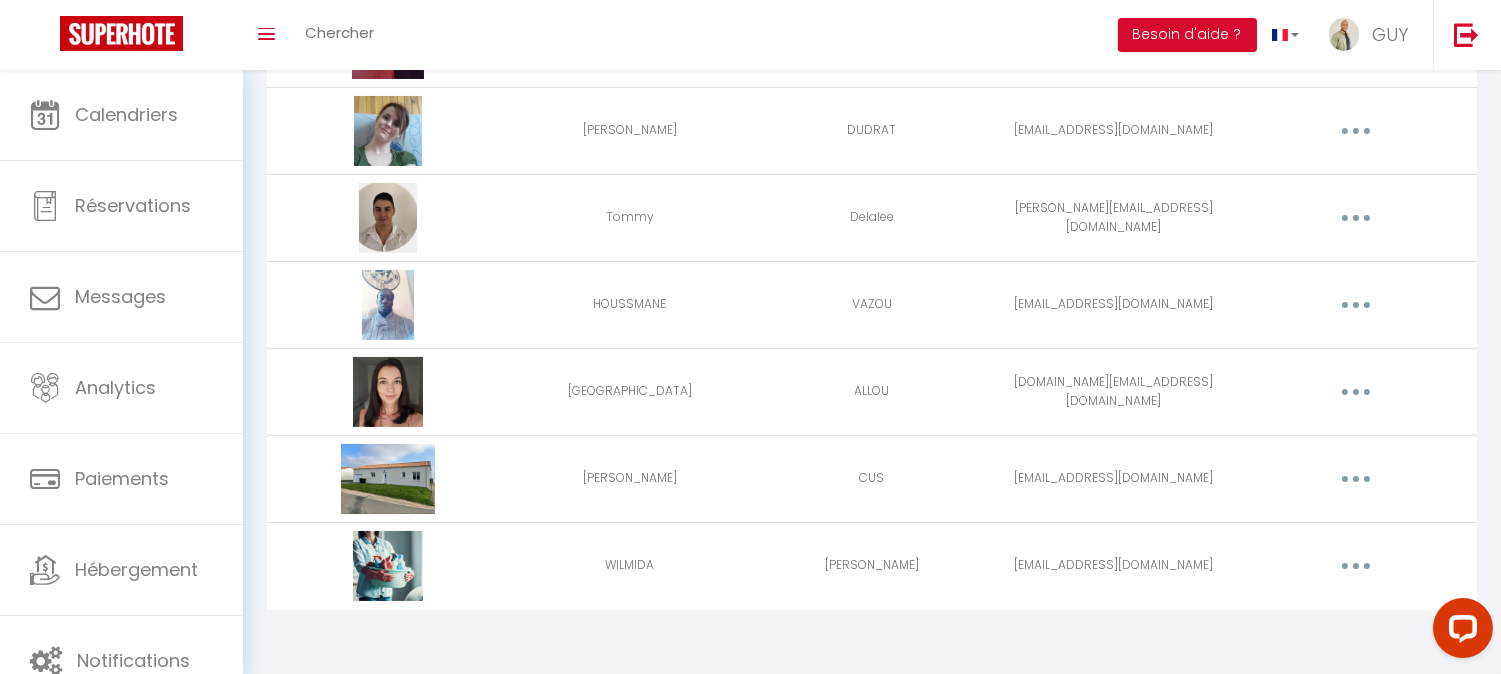 click at bounding box center [1356, 566] 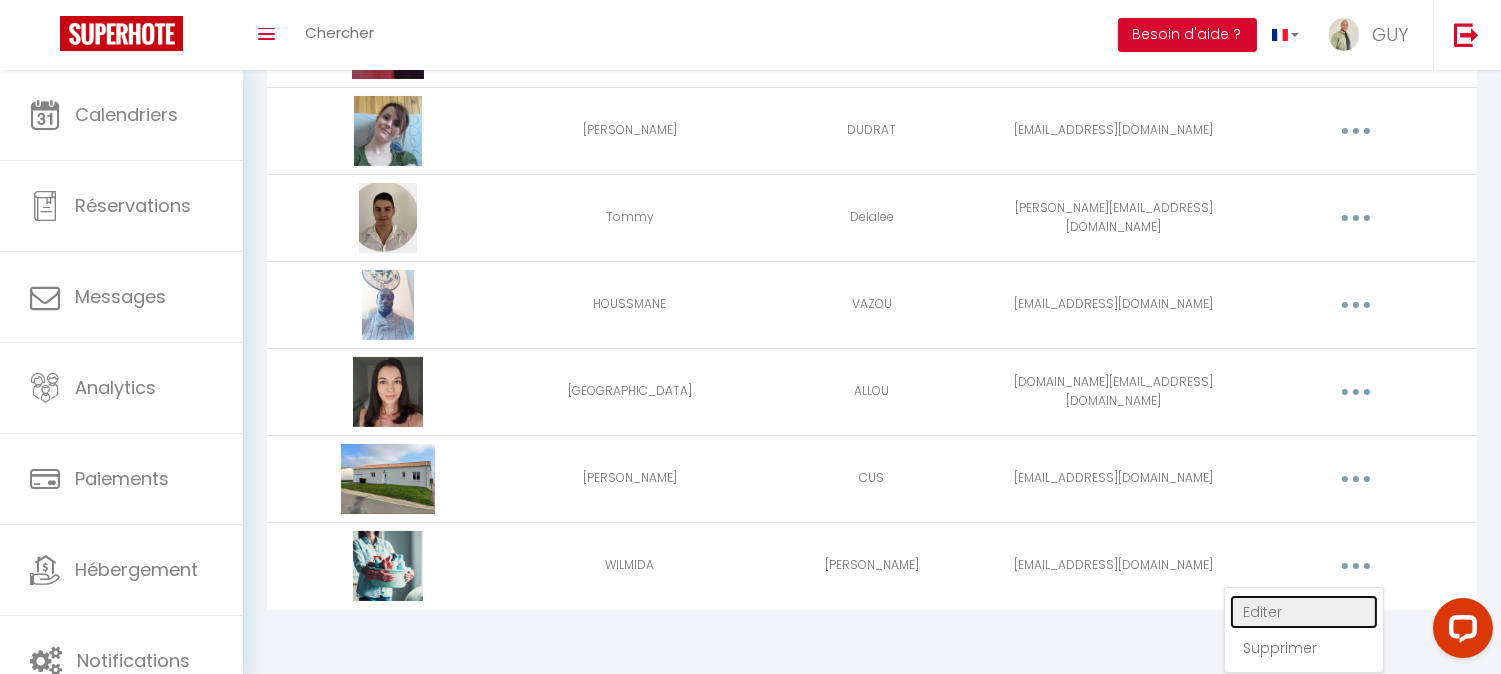 click on "Editer" at bounding box center [1304, 612] 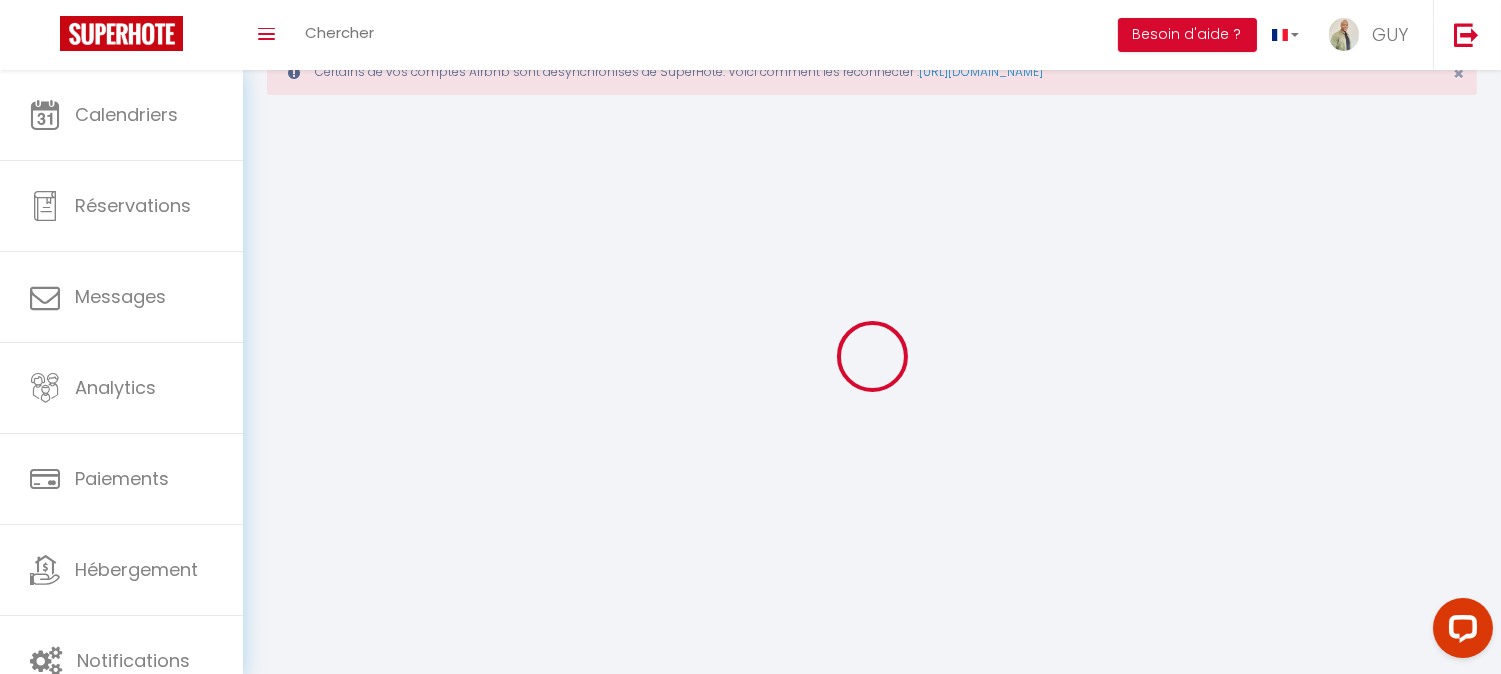 type on "WILMIDA" 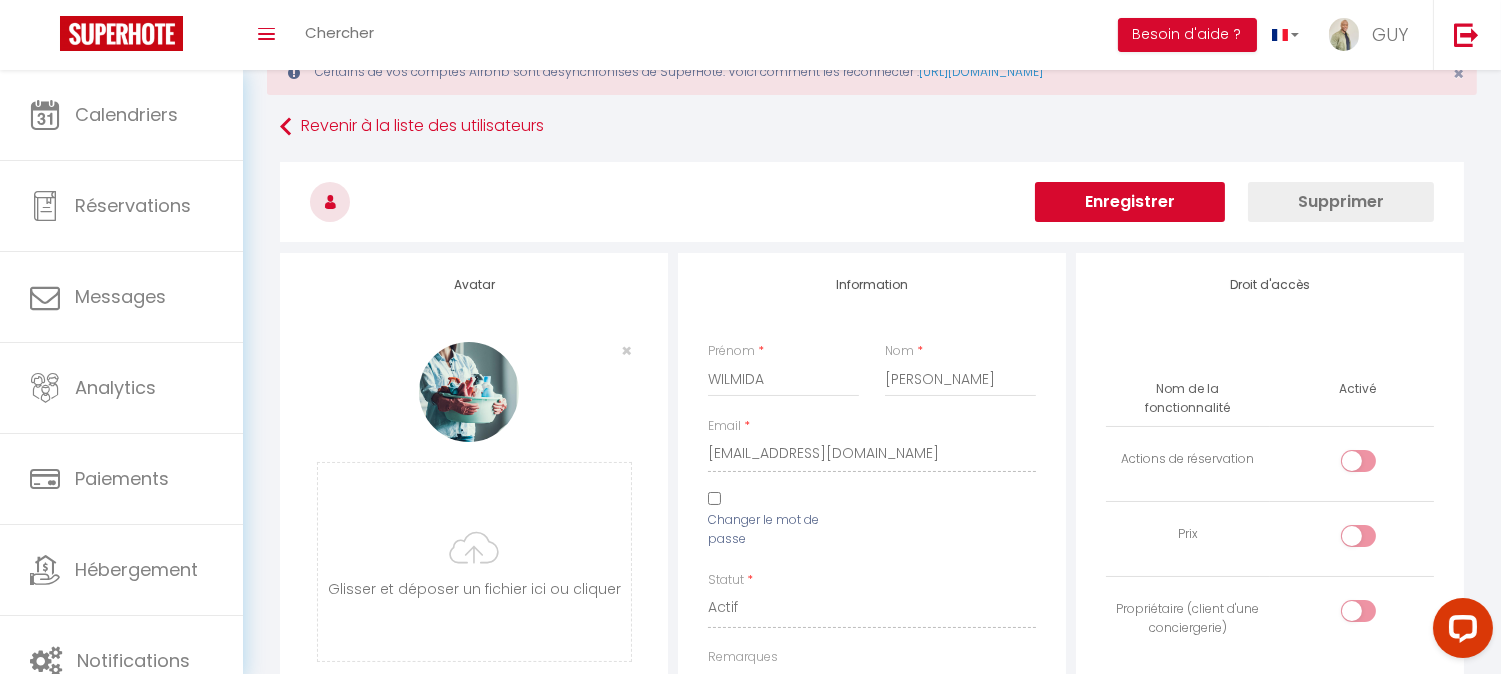 scroll, scrollTop: 1977, scrollLeft: 0, axis: vertical 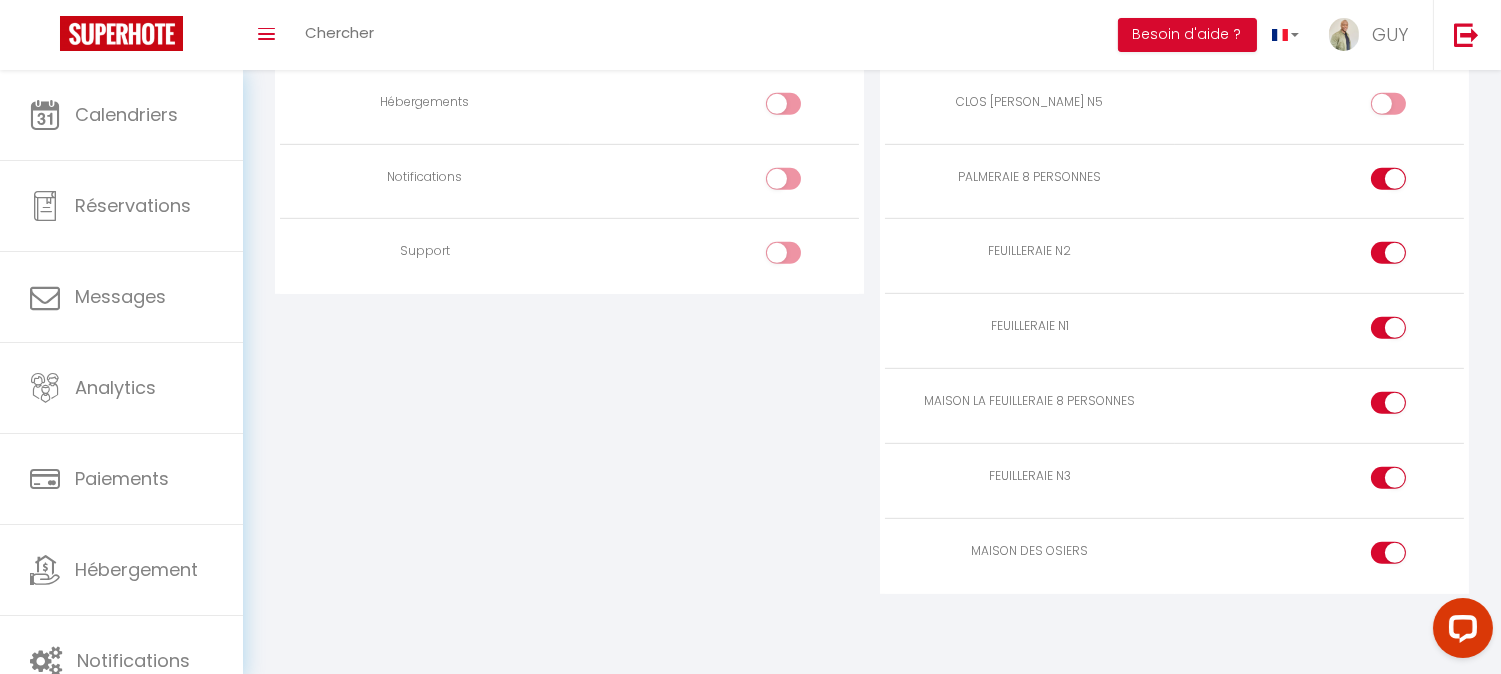 click at bounding box center [1405, 183] 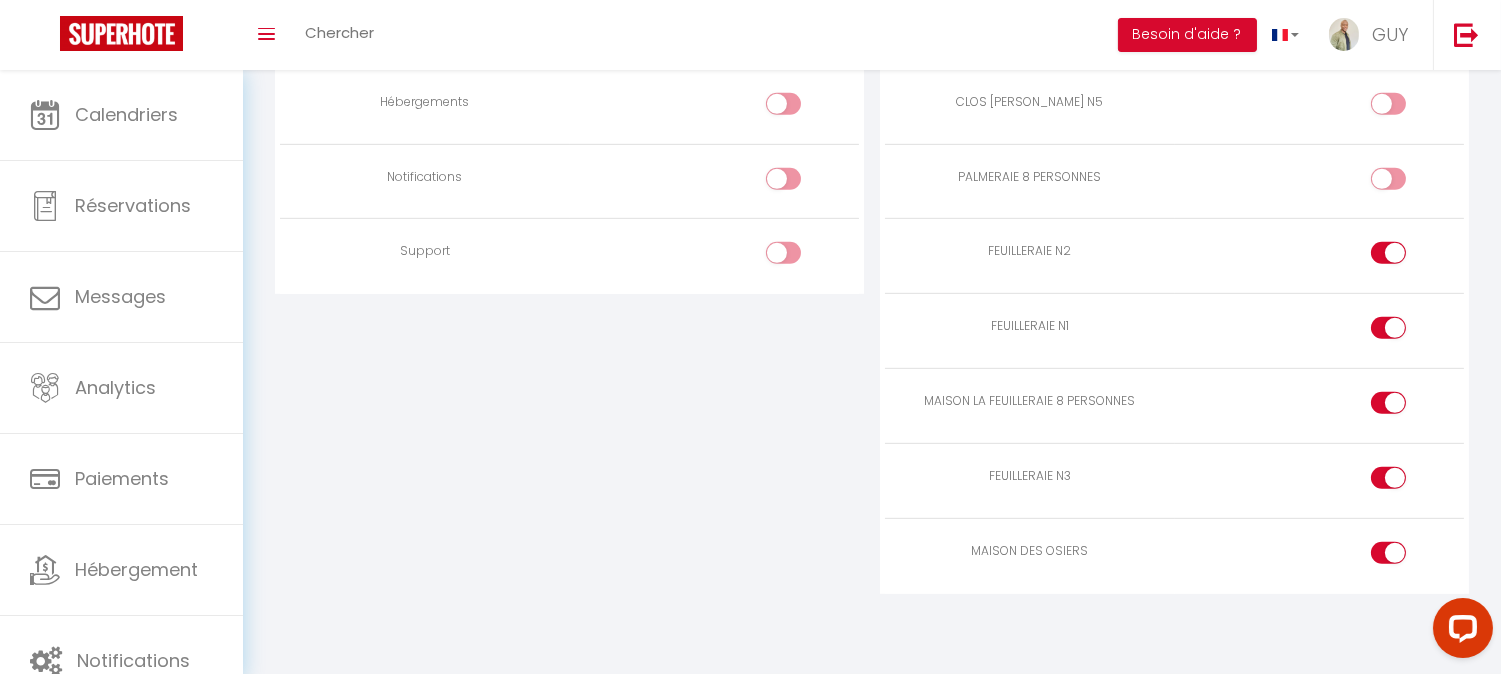 click at bounding box center (1405, 257) 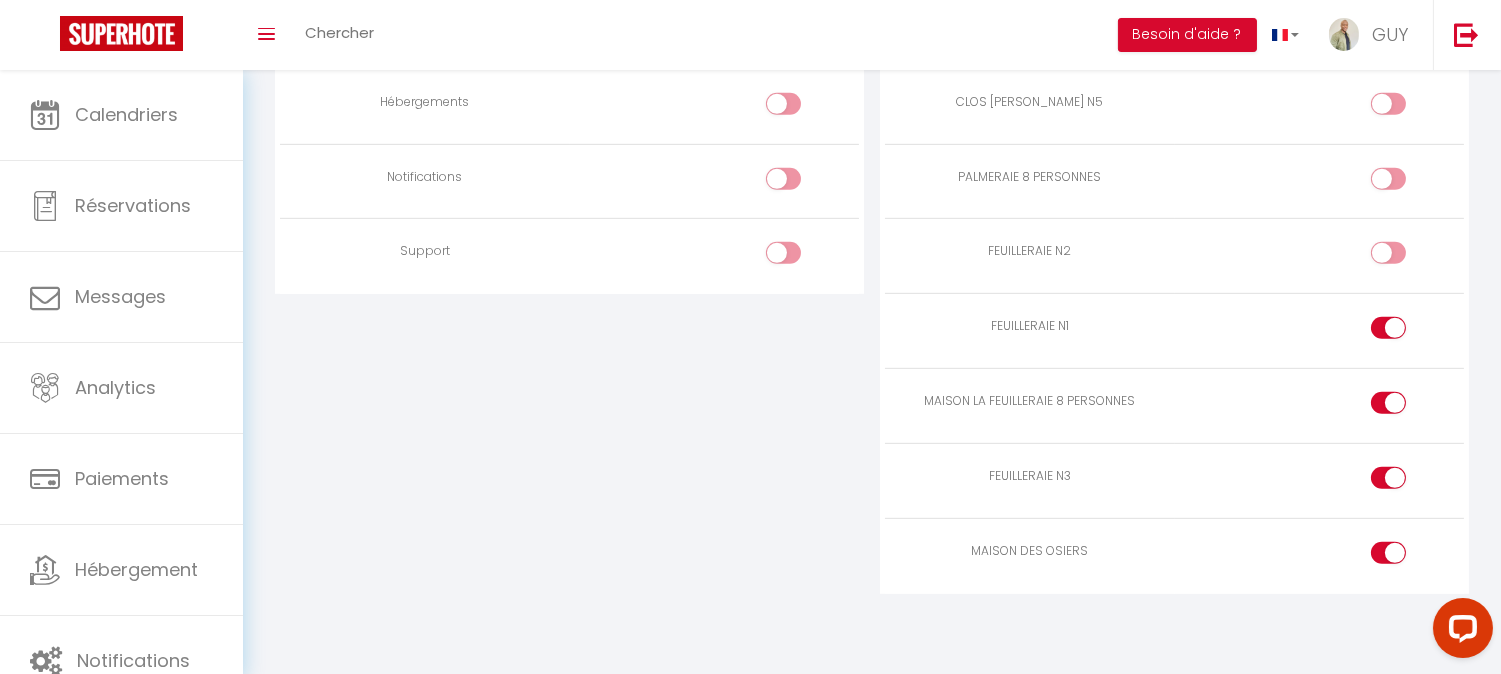 click at bounding box center [1405, 332] 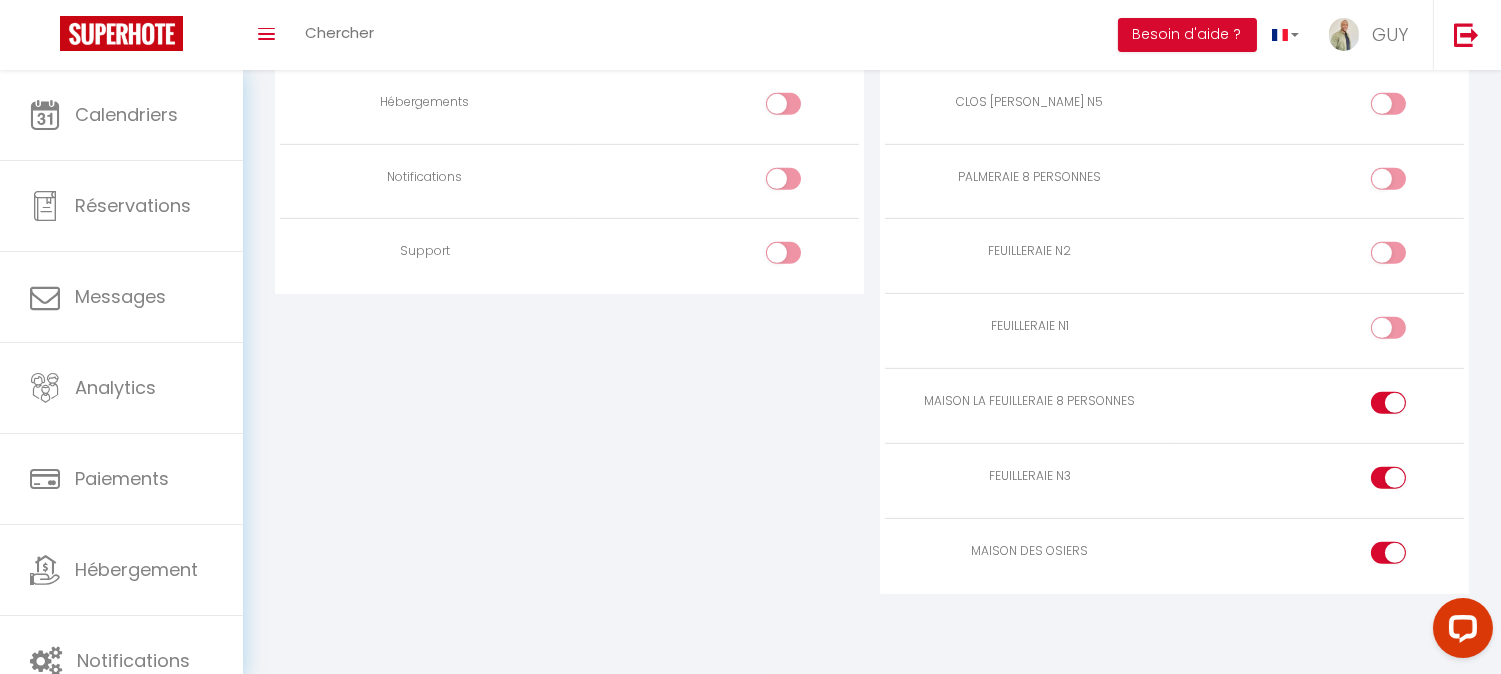 click at bounding box center [1405, 407] 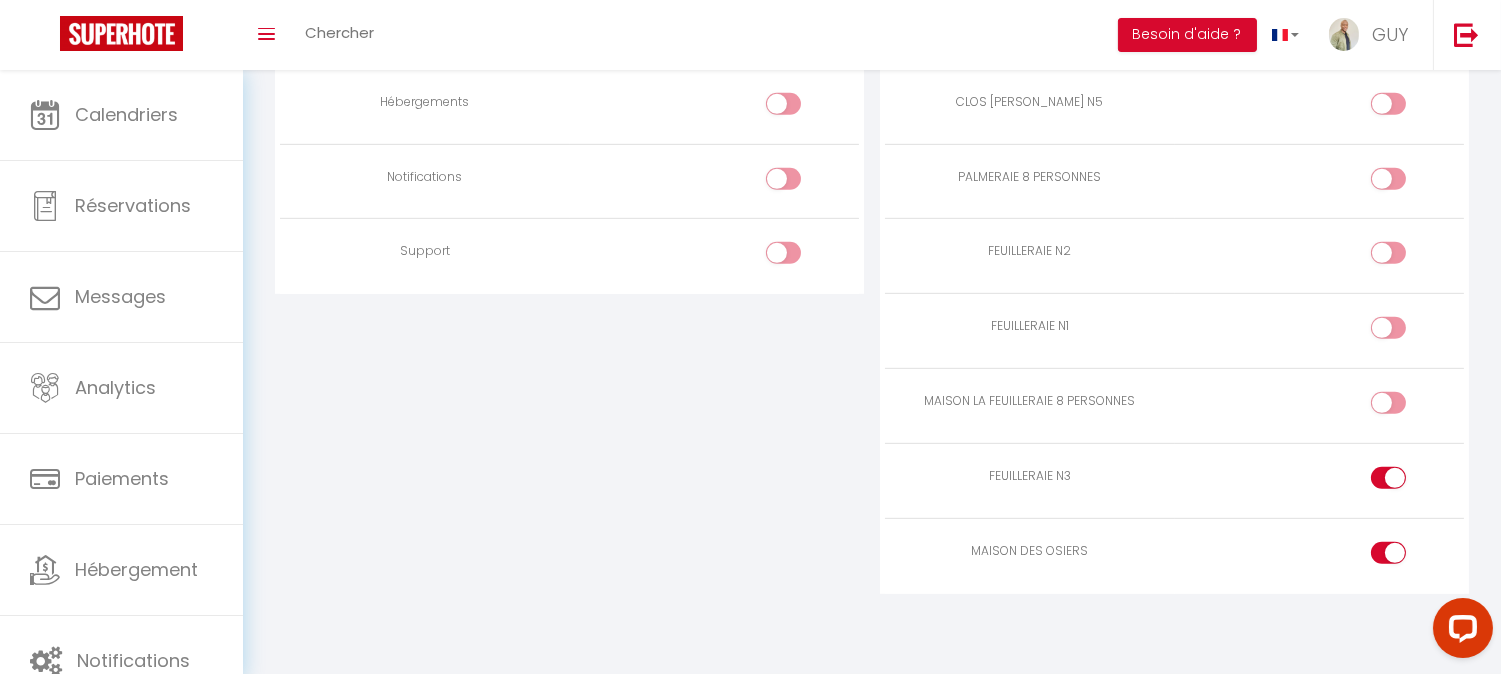 click at bounding box center (1388, 478) 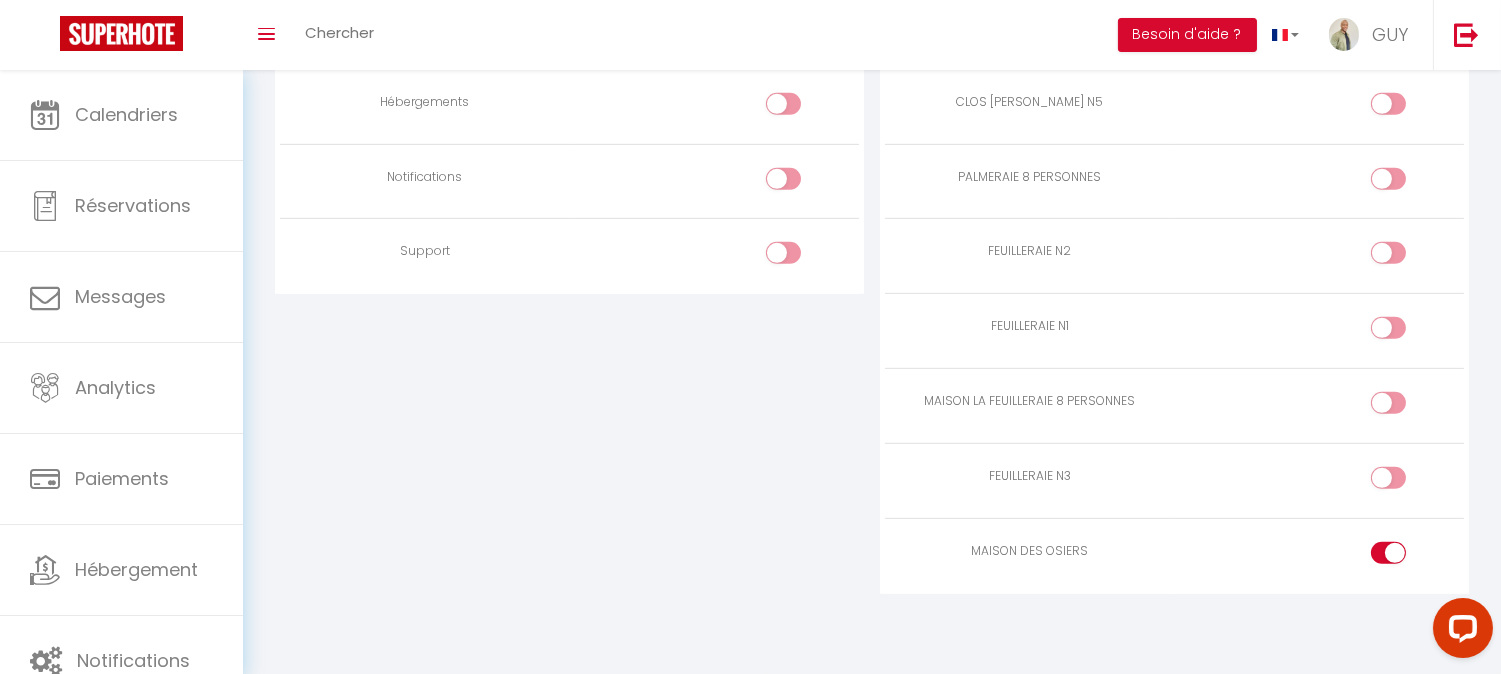 click at bounding box center (1388, 553) 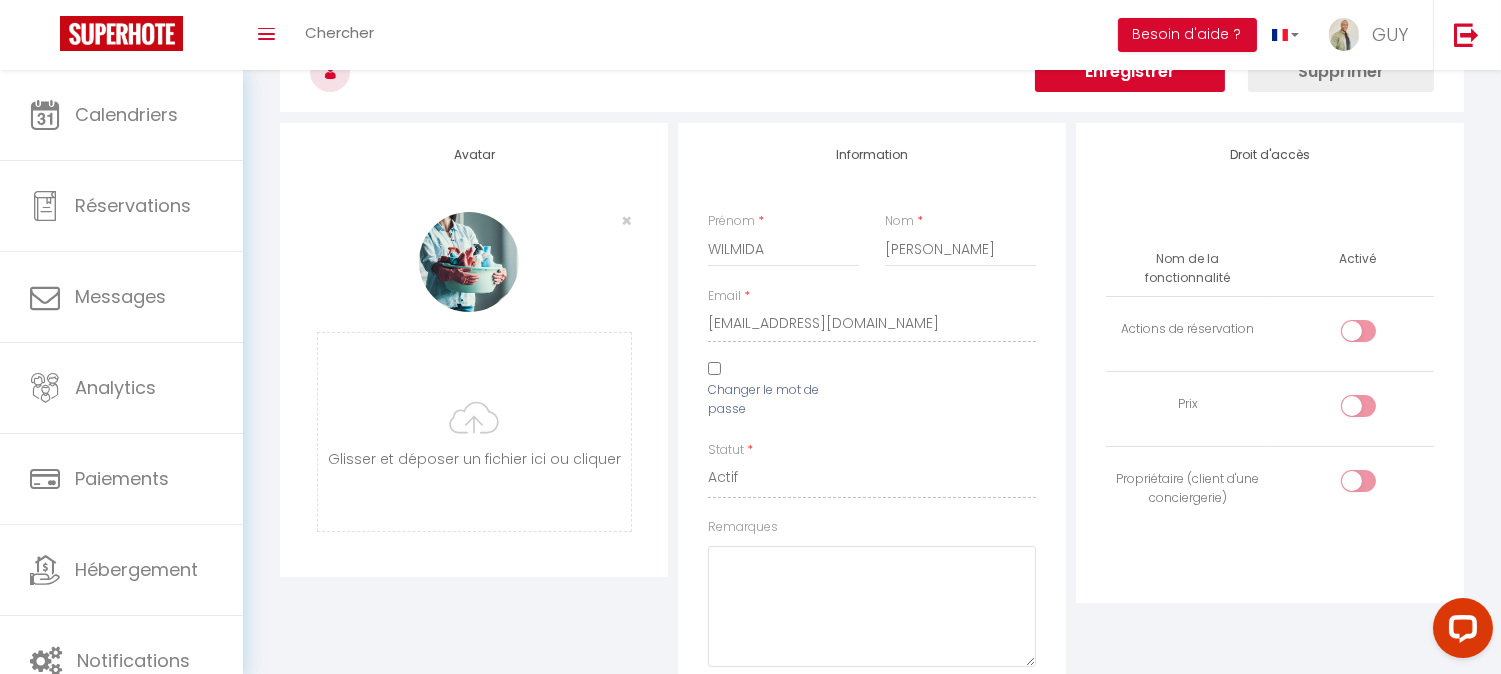 scroll, scrollTop: 0, scrollLeft: 0, axis: both 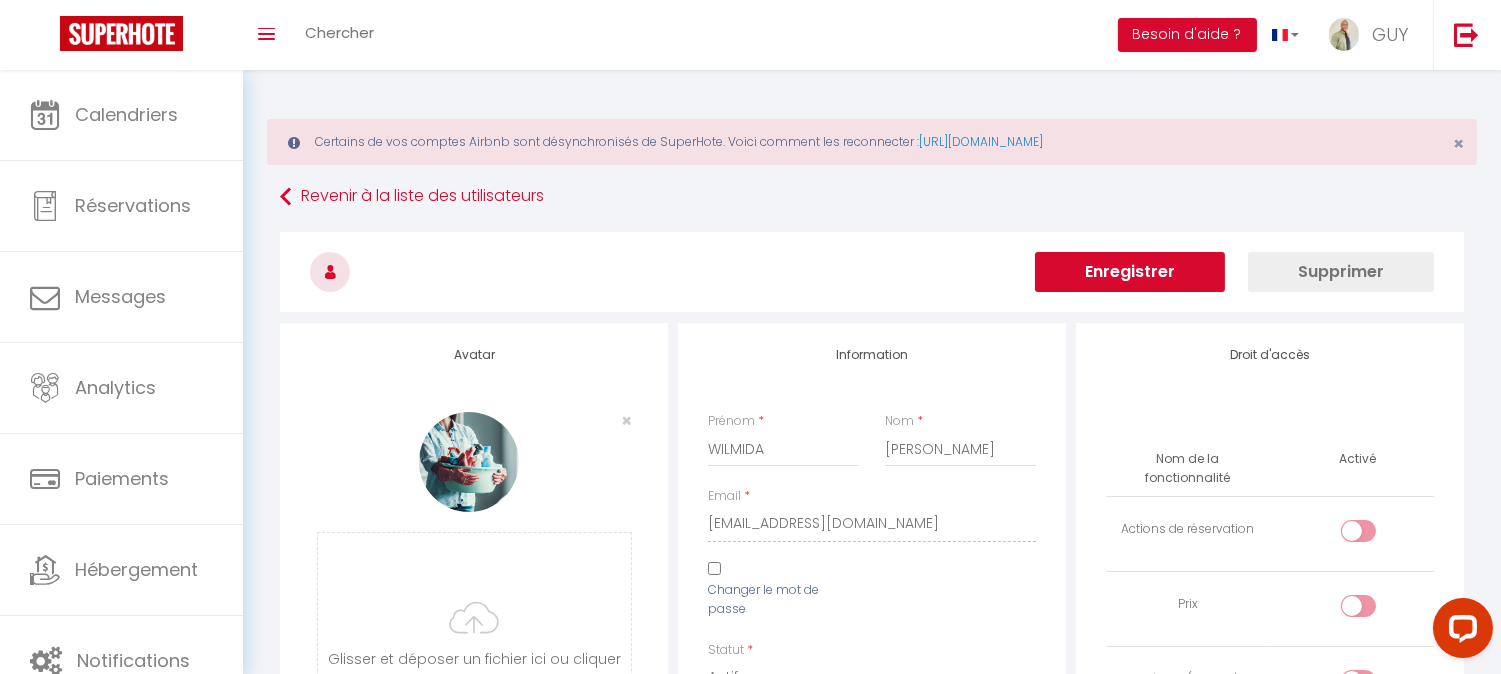 click on "Enregistrer" at bounding box center [1130, 272] 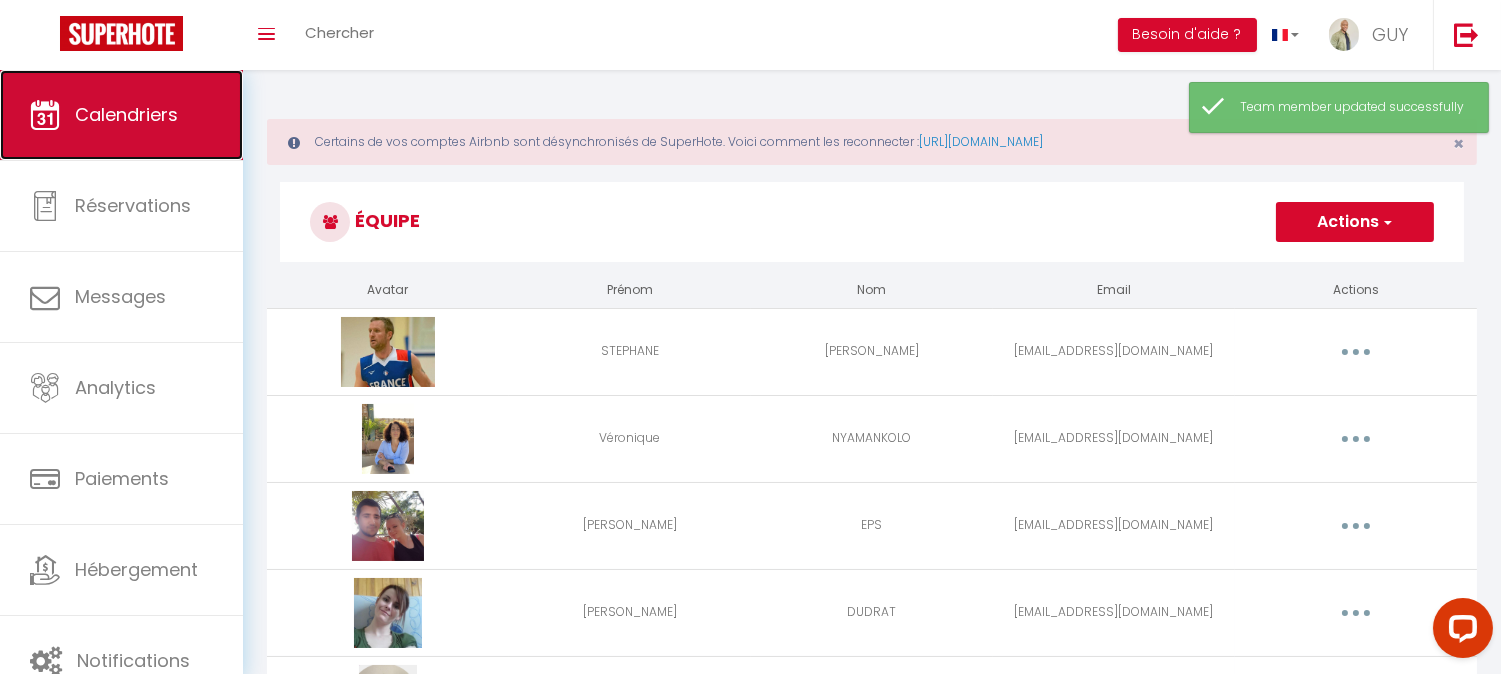 click on "Calendriers" at bounding box center [121, 115] 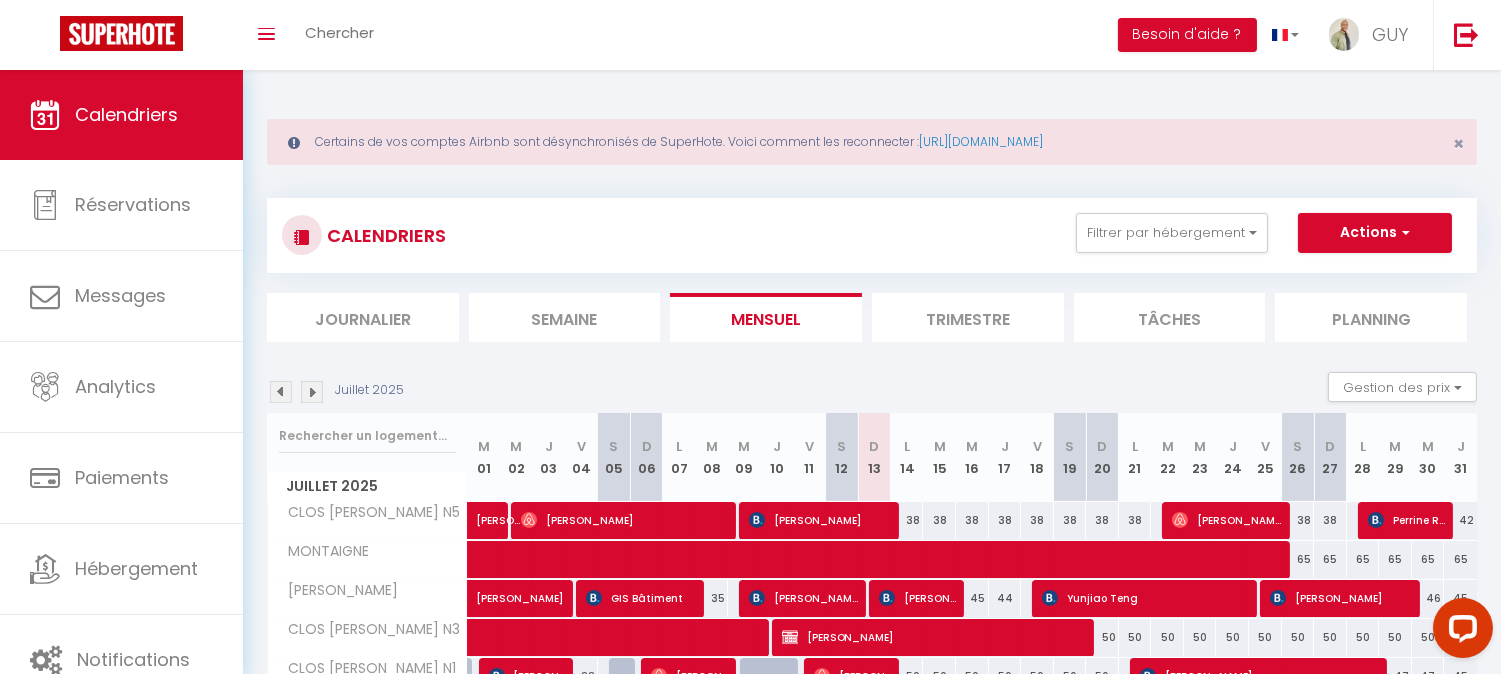 scroll, scrollTop: 111, scrollLeft: 0, axis: vertical 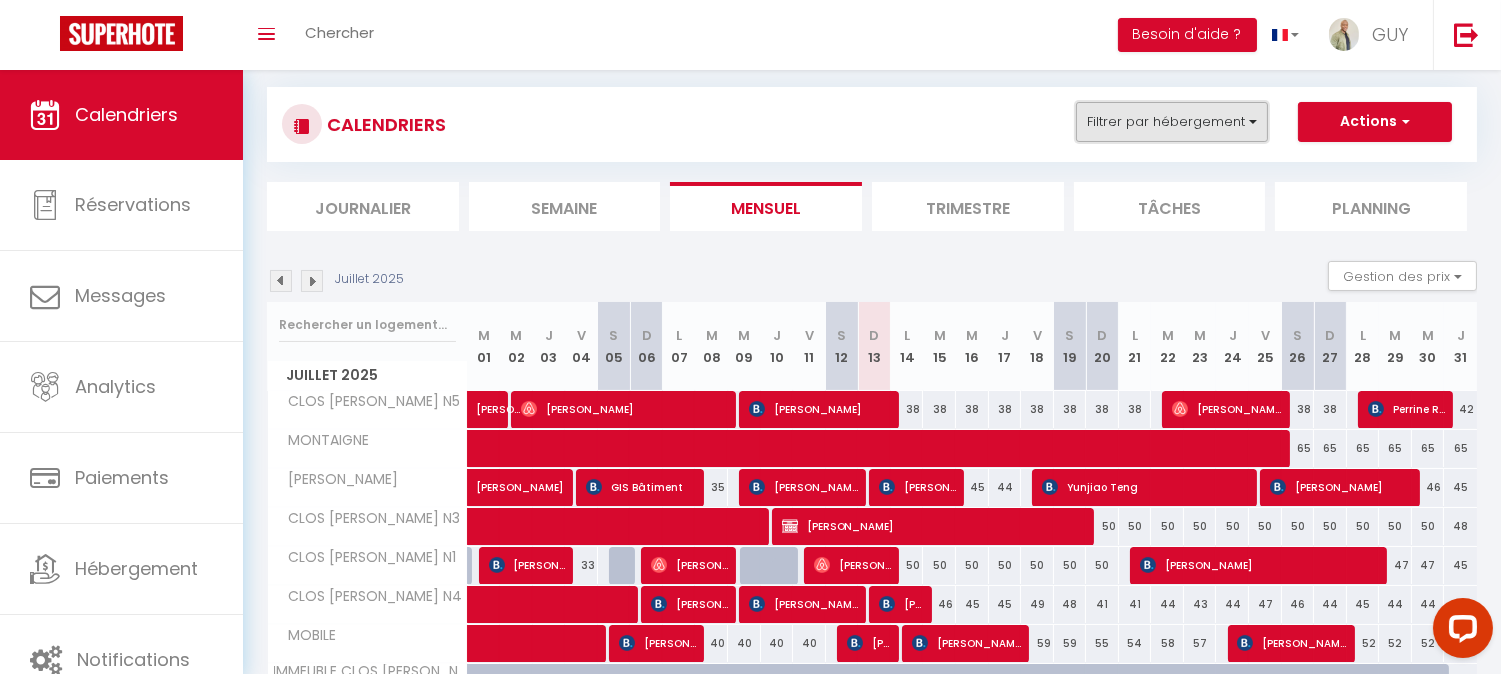 click on "Filtrer par hébergement" at bounding box center [1172, 122] 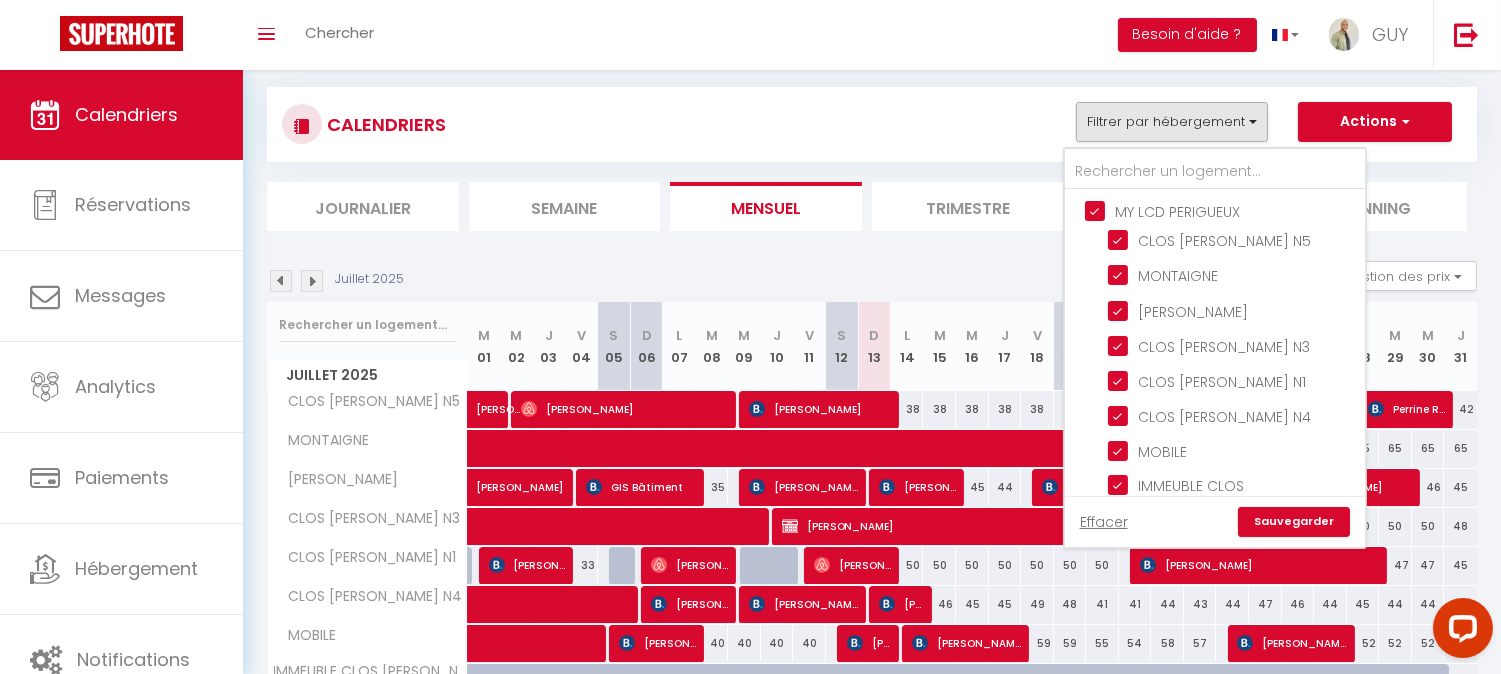 click on "MY LCD PERIGUEUX" at bounding box center (1235, 210) 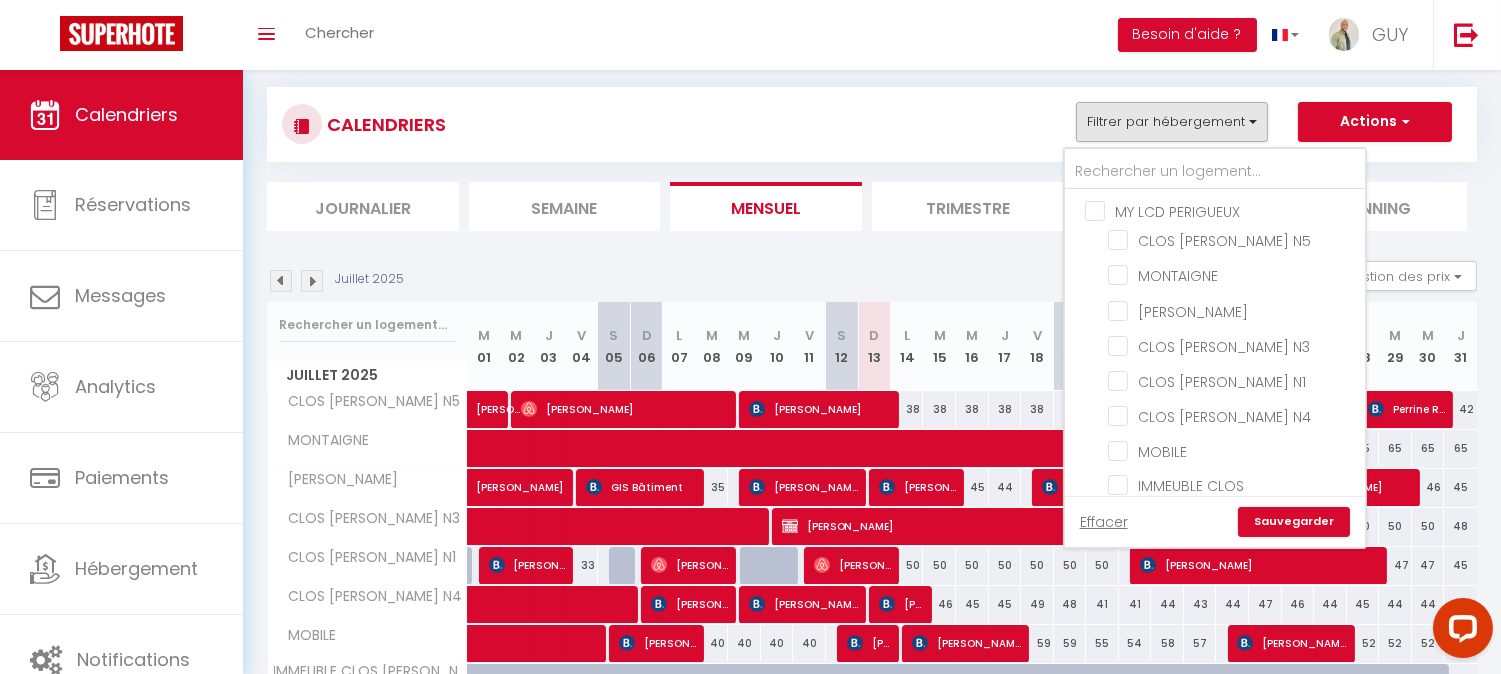 checkbox on "false" 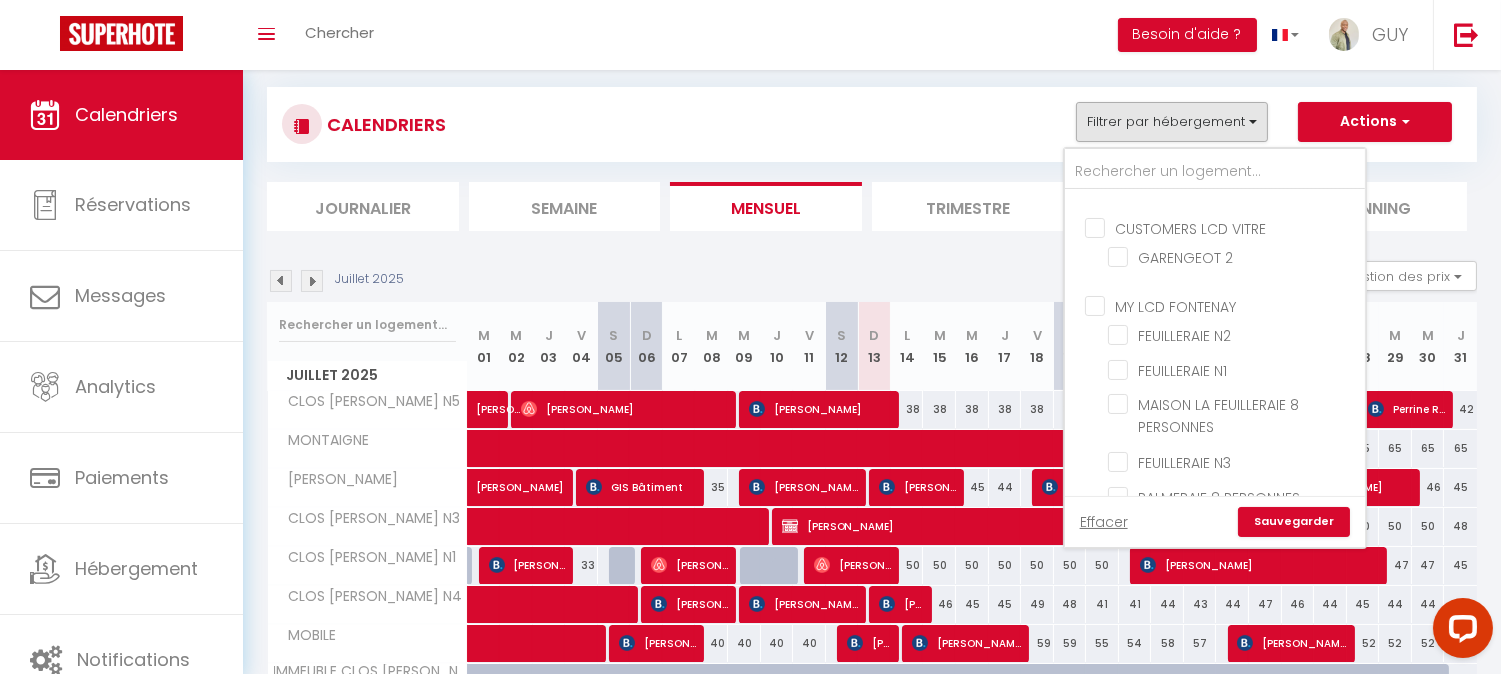 scroll, scrollTop: 444, scrollLeft: 0, axis: vertical 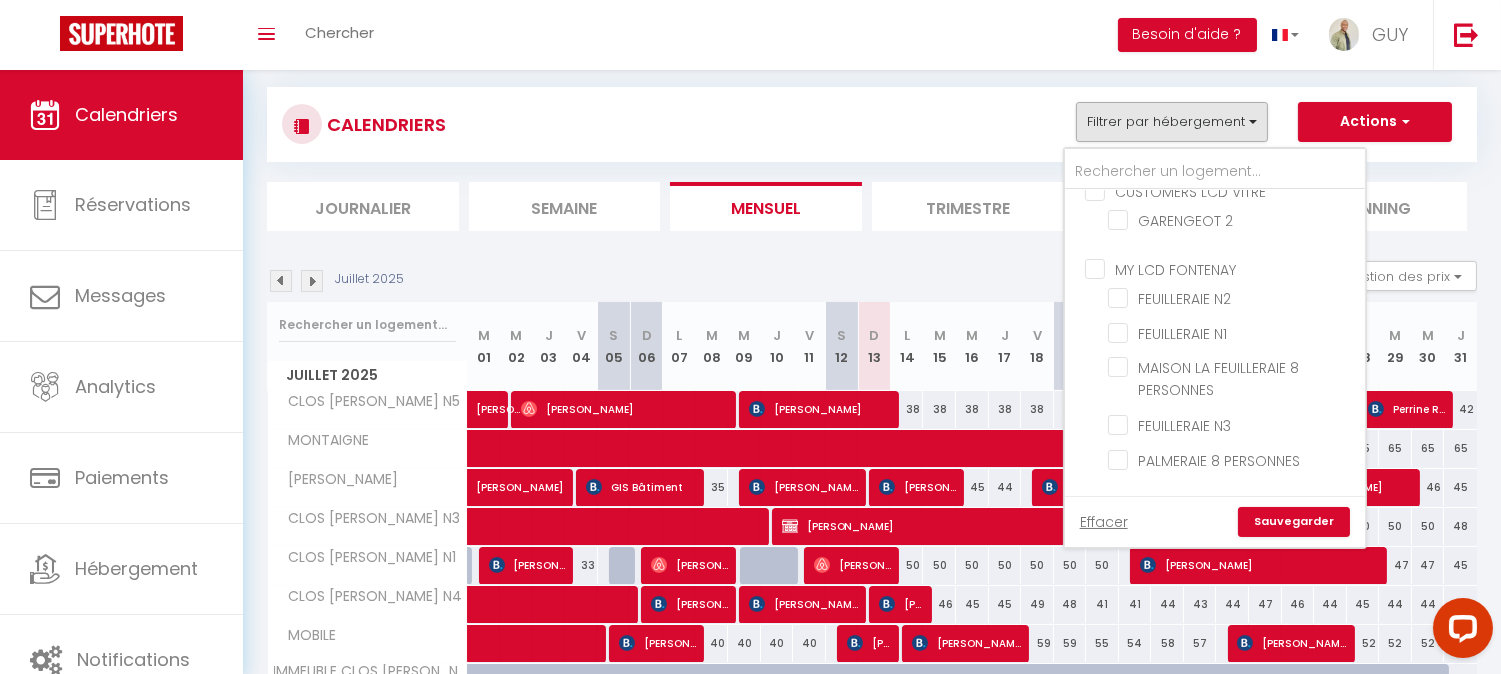 click on "MY LCD FONTENAY" at bounding box center (1235, 268) 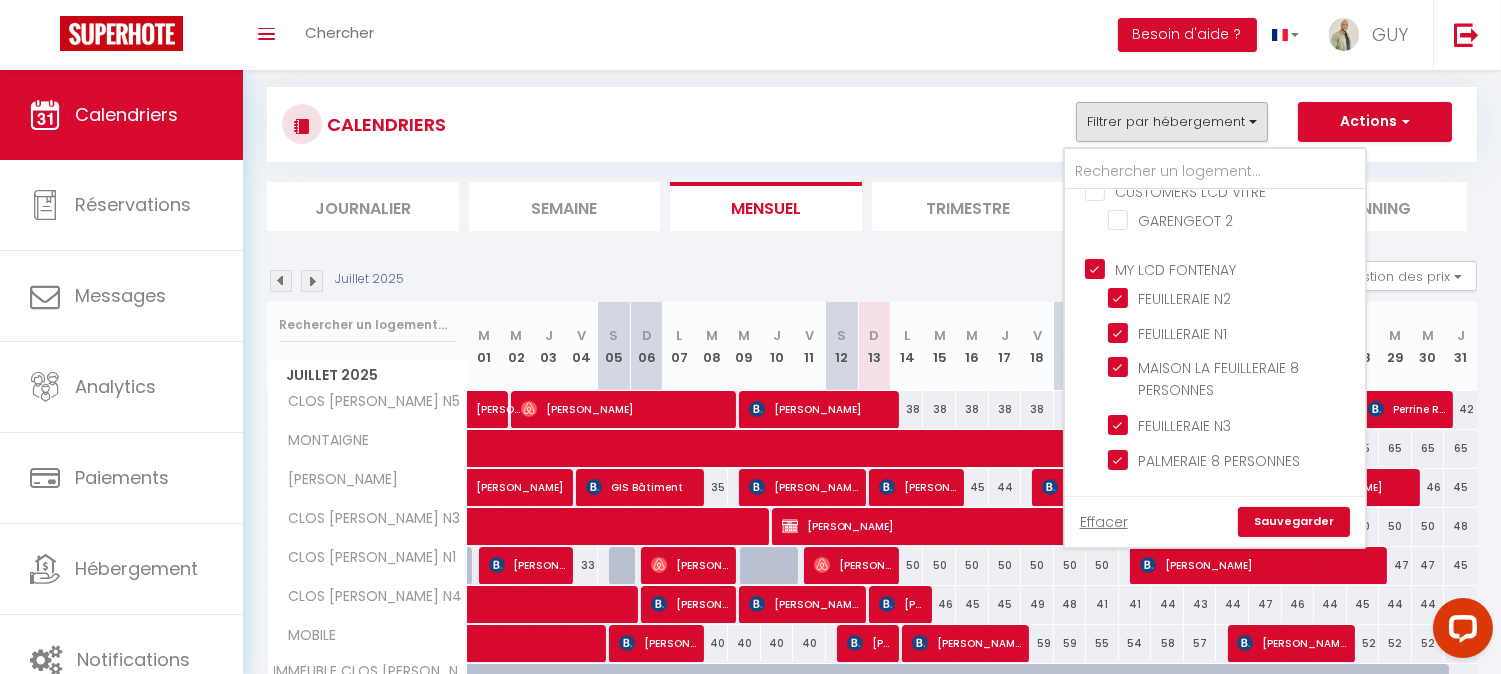 checkbox on "false" 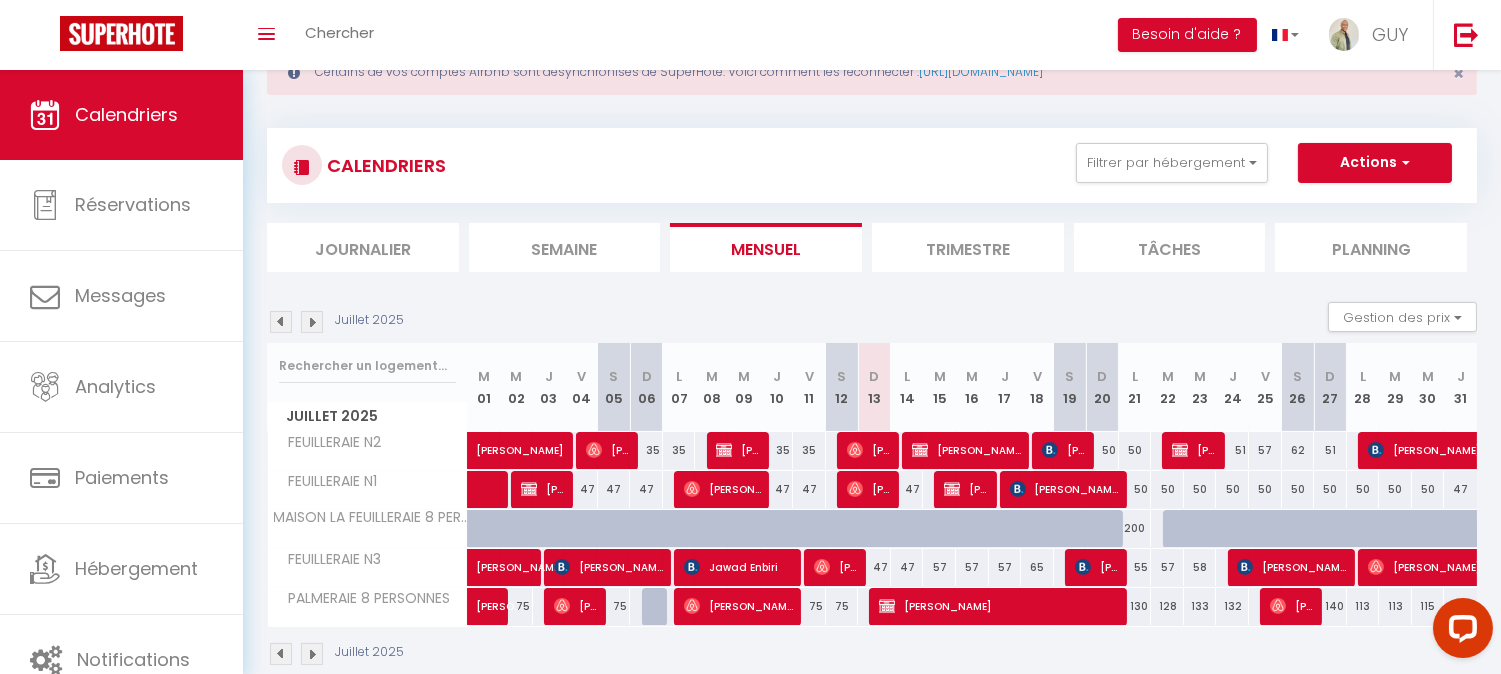 scroll, scrollTop: 106, scrollLeft: 0, axis: vertical 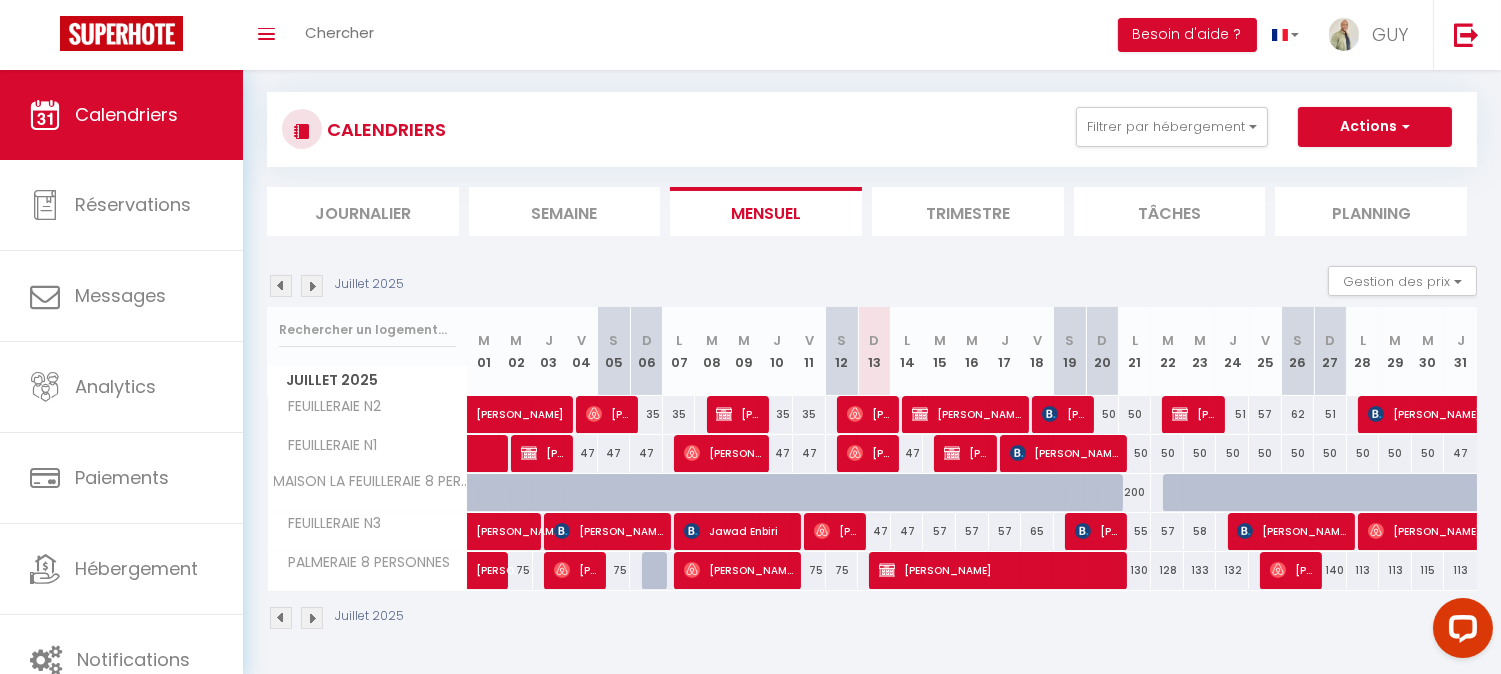 click on "50" at bounding box center (1135, 453) 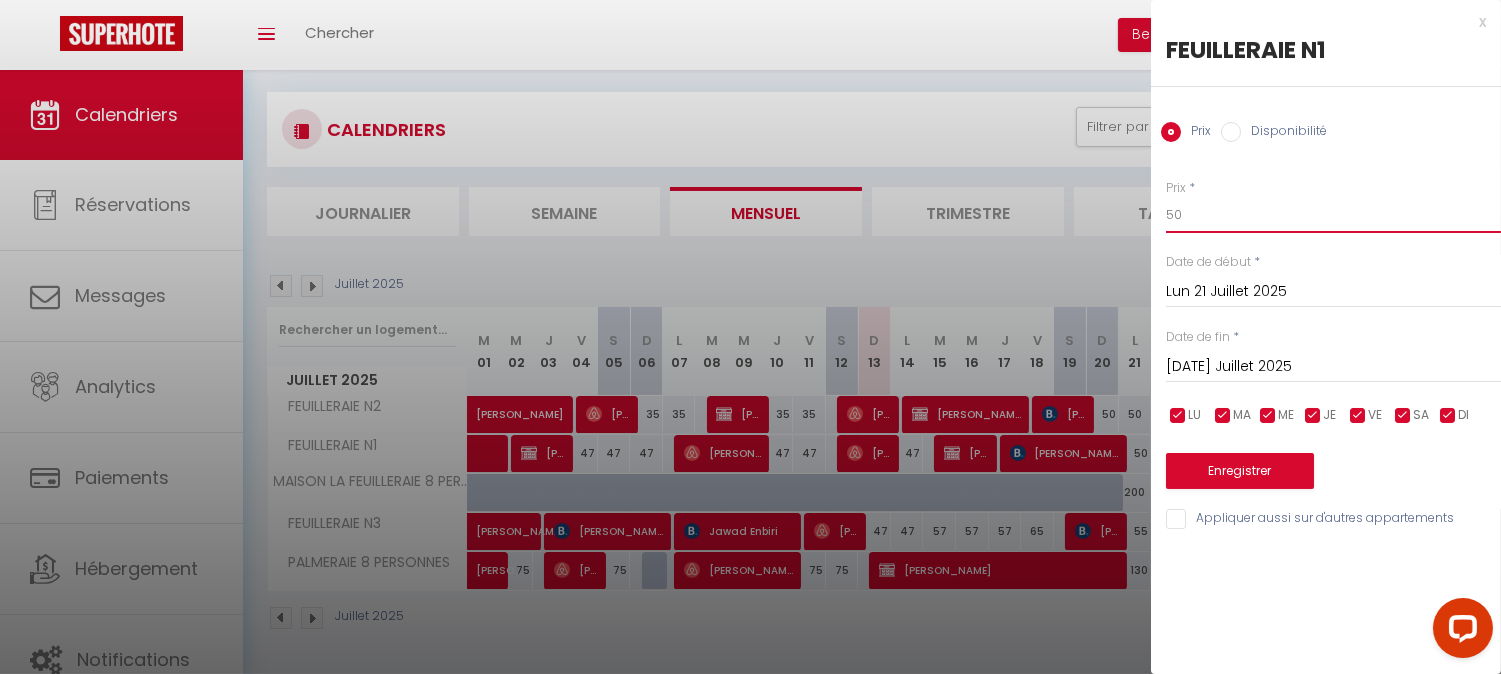click on "50" at bounding box center (1333, 215) 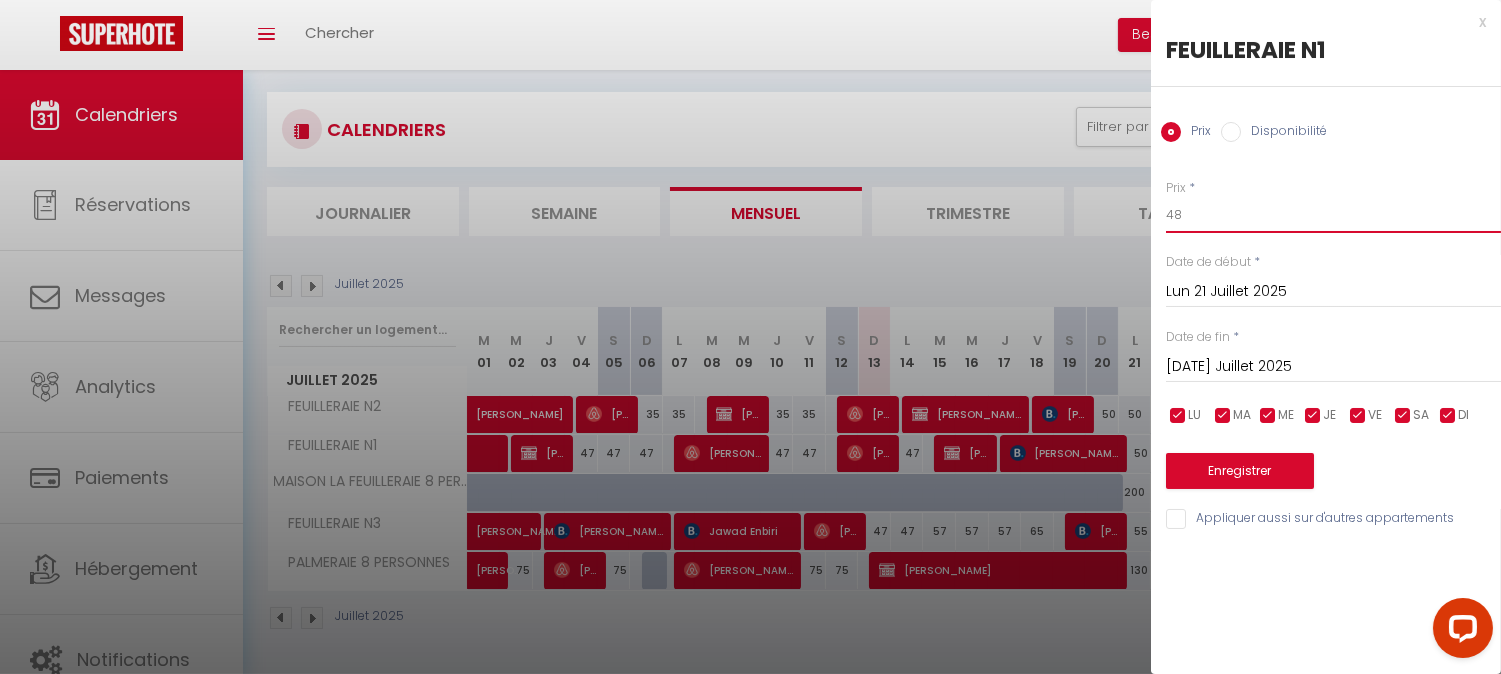 type on "48" 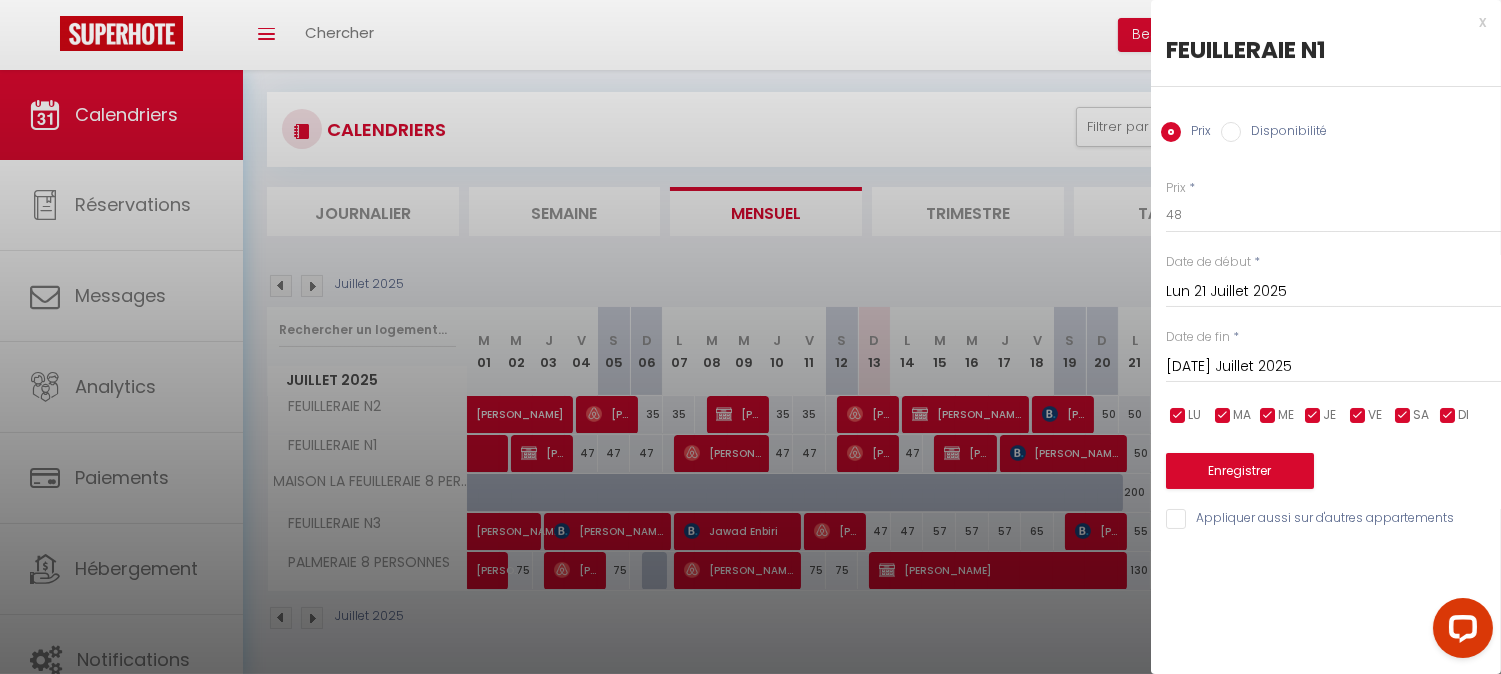 click on "[DATE] Juillet 2025" at bounding box center (1333, 367) 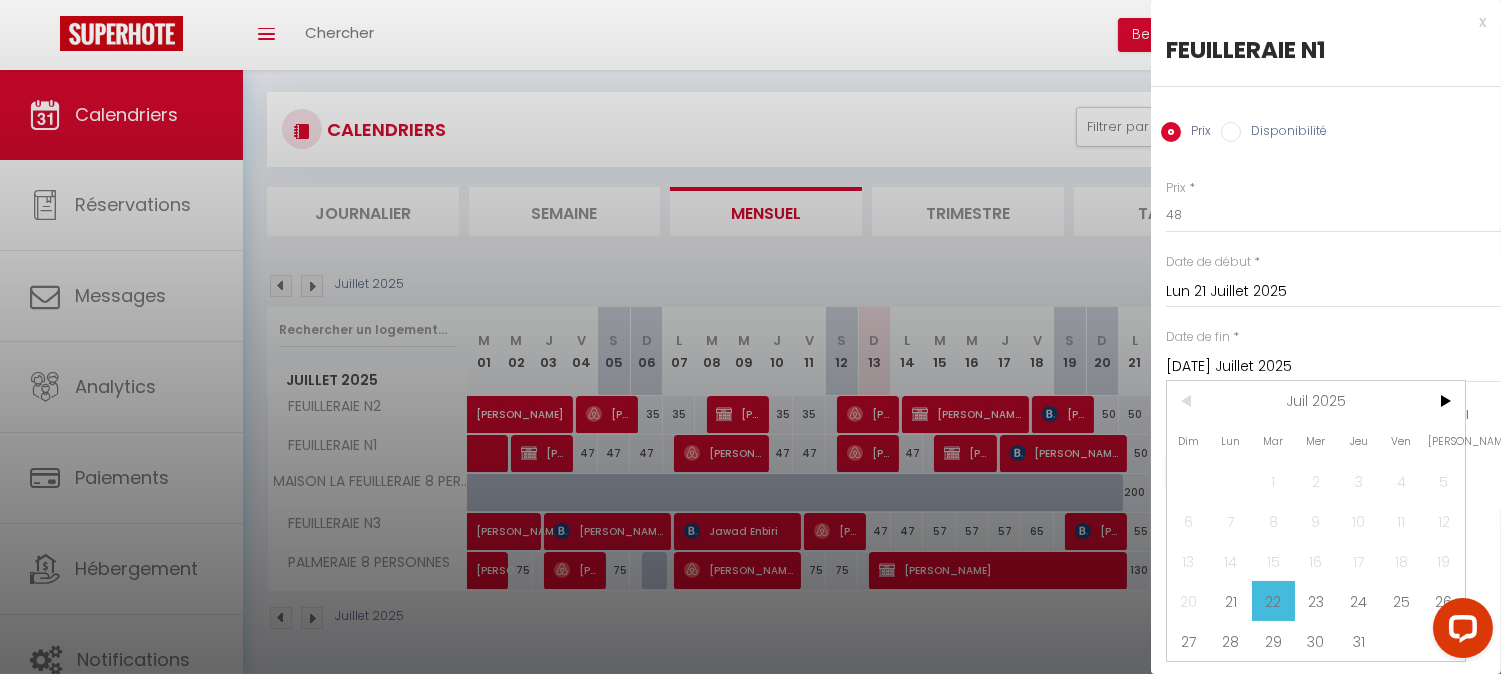 scroll, scrollTop: 4, scrollLeft: 0, axis: vertical 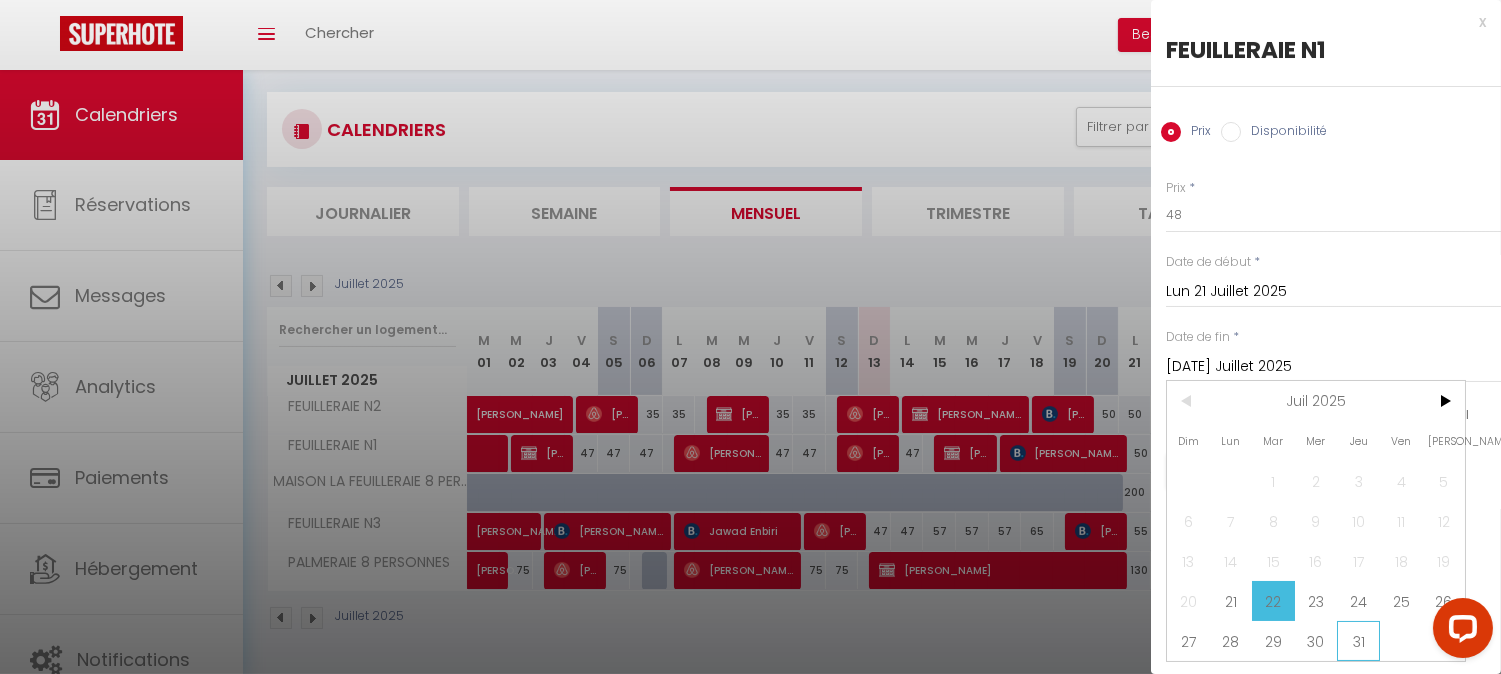 click on "31" at bounding box center [1358, 641] 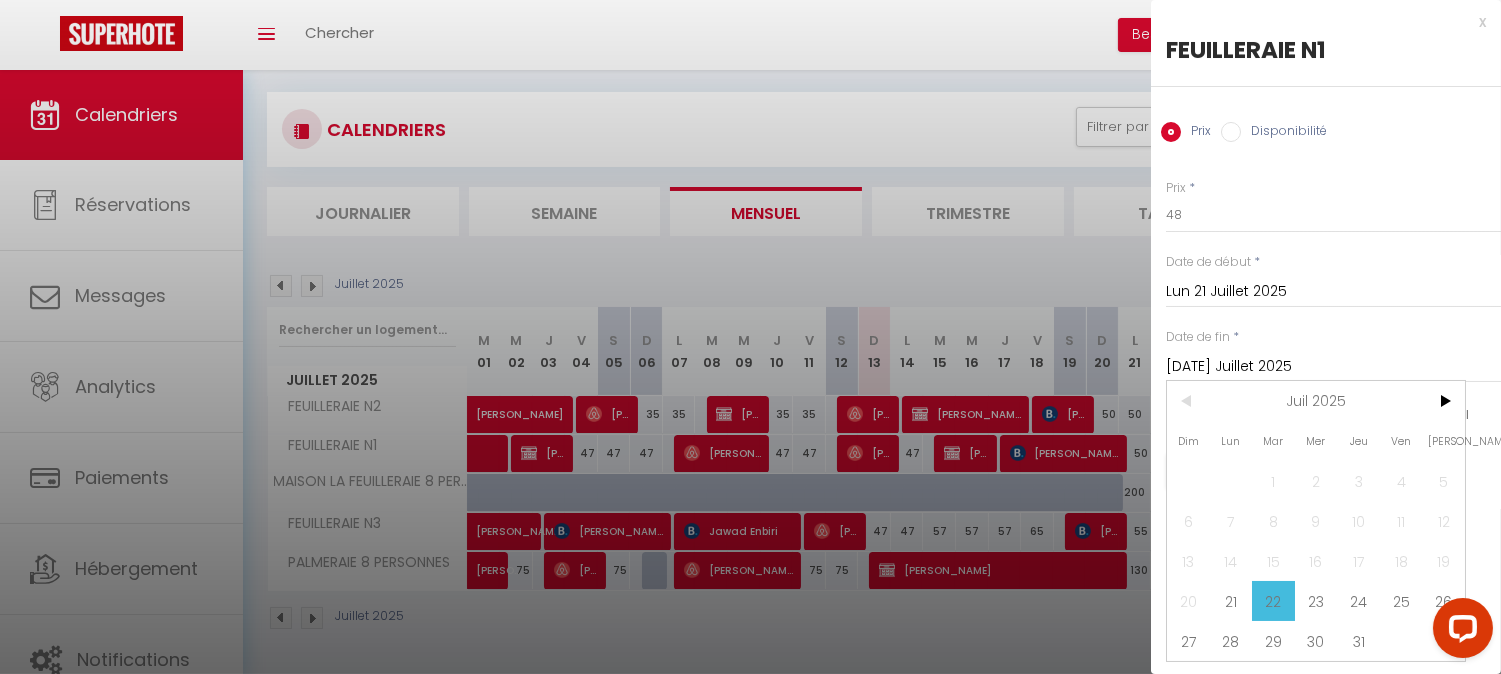type on "Jeu 31 Juillet 2025" 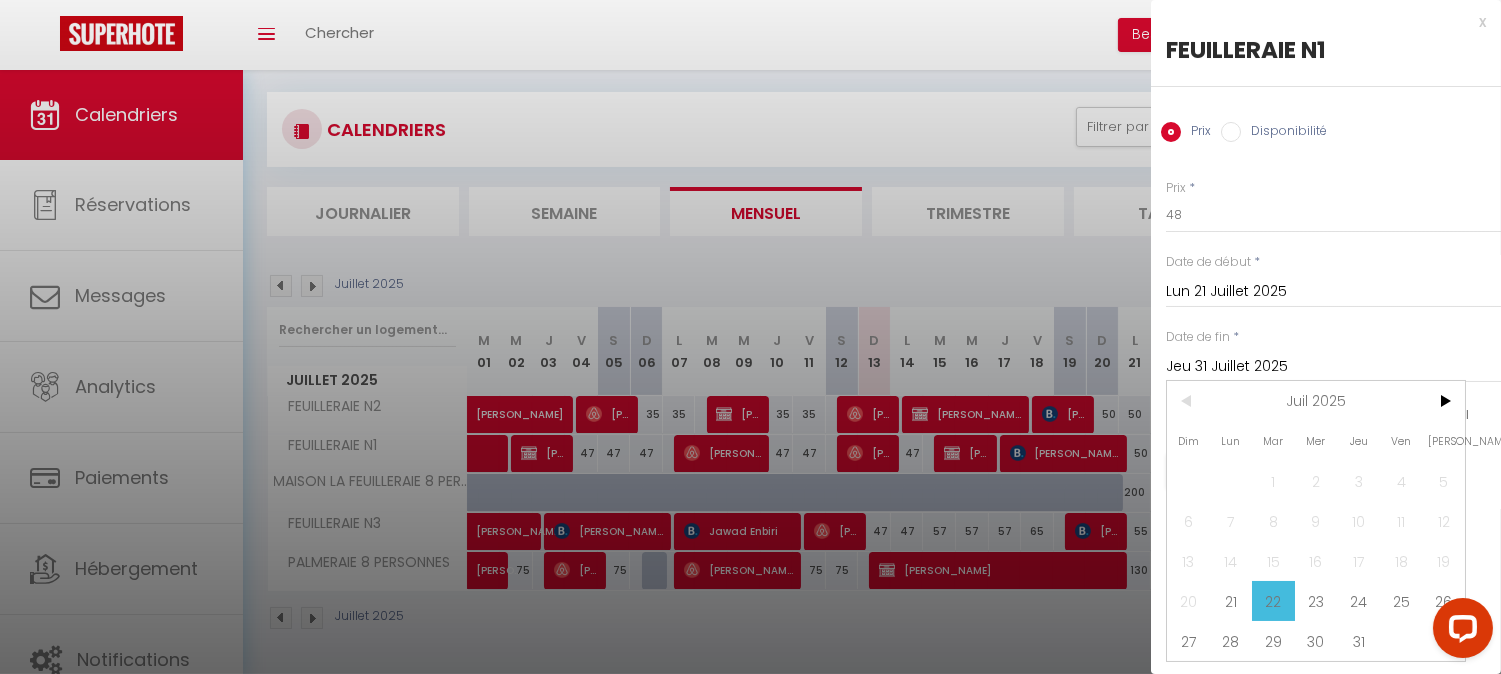 scroll, scrollTop: 0, scrollLeft: 0, axis: both 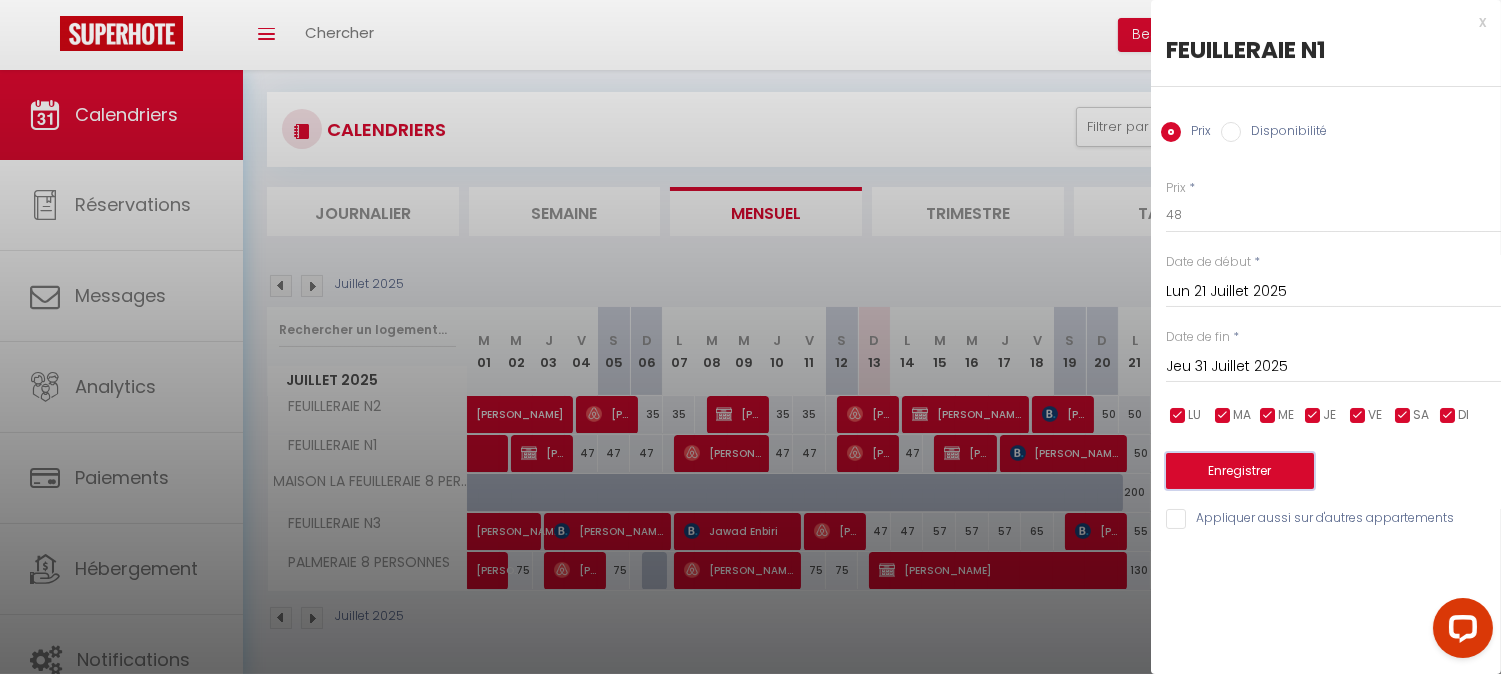 click on "Enregistrer" at bounding box center (1240, 471) 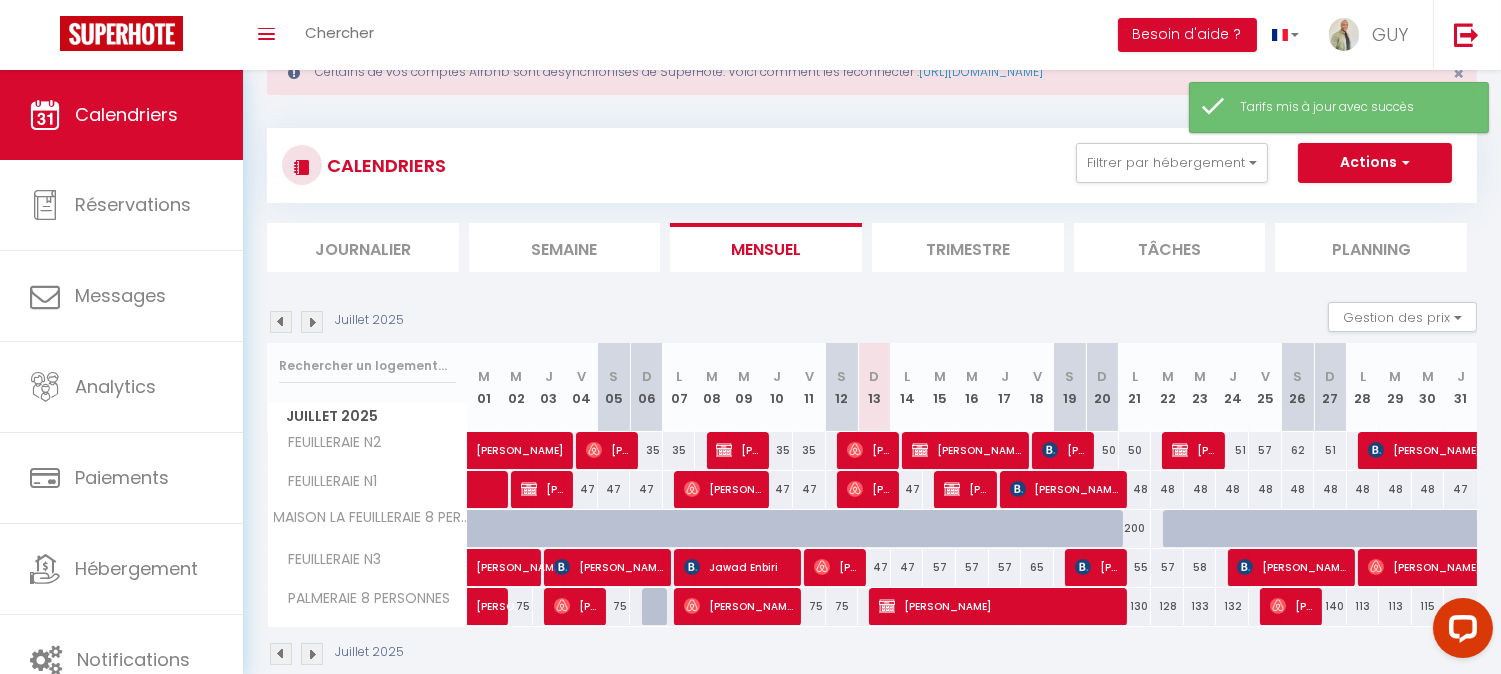 scroll, scrollTop: 106, scrollLeft: 0, axis: vertical 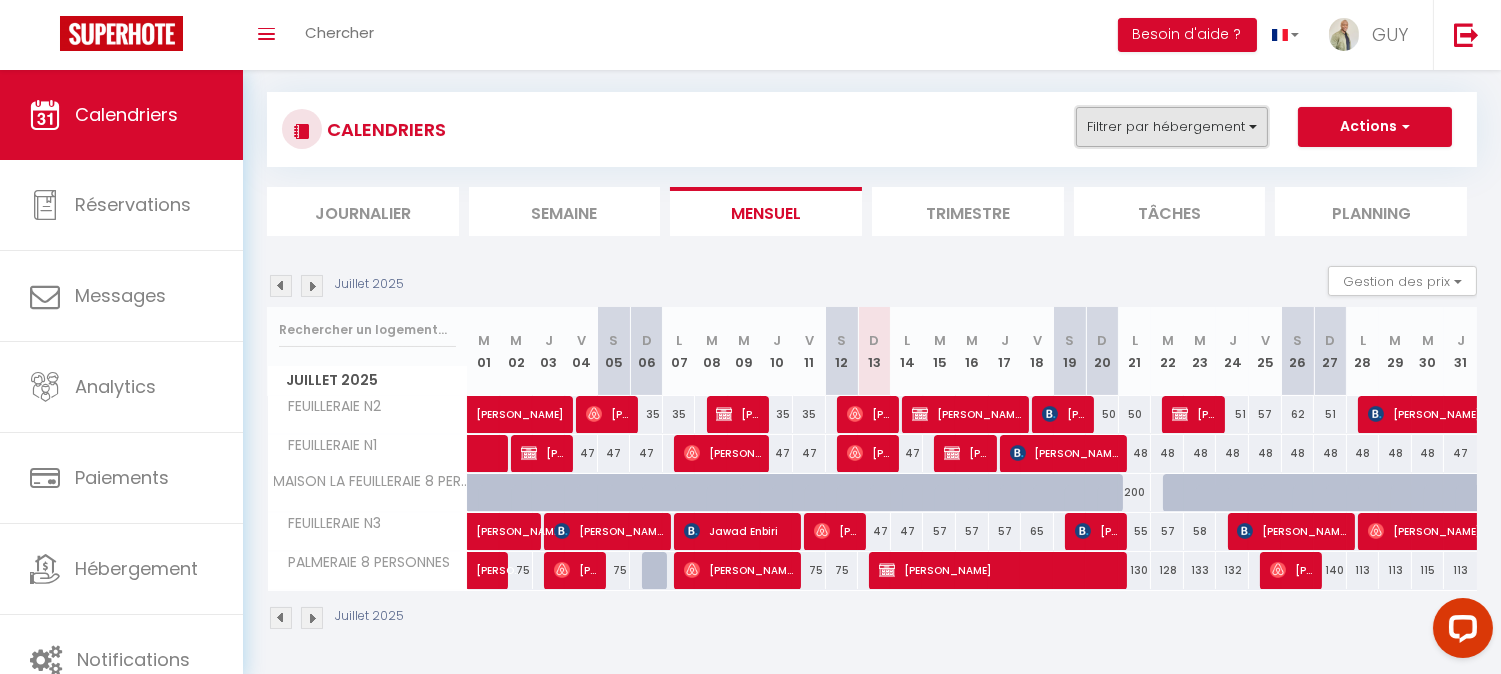 click on "Filtrer par hébergement" at bounding box center (1172, 127) 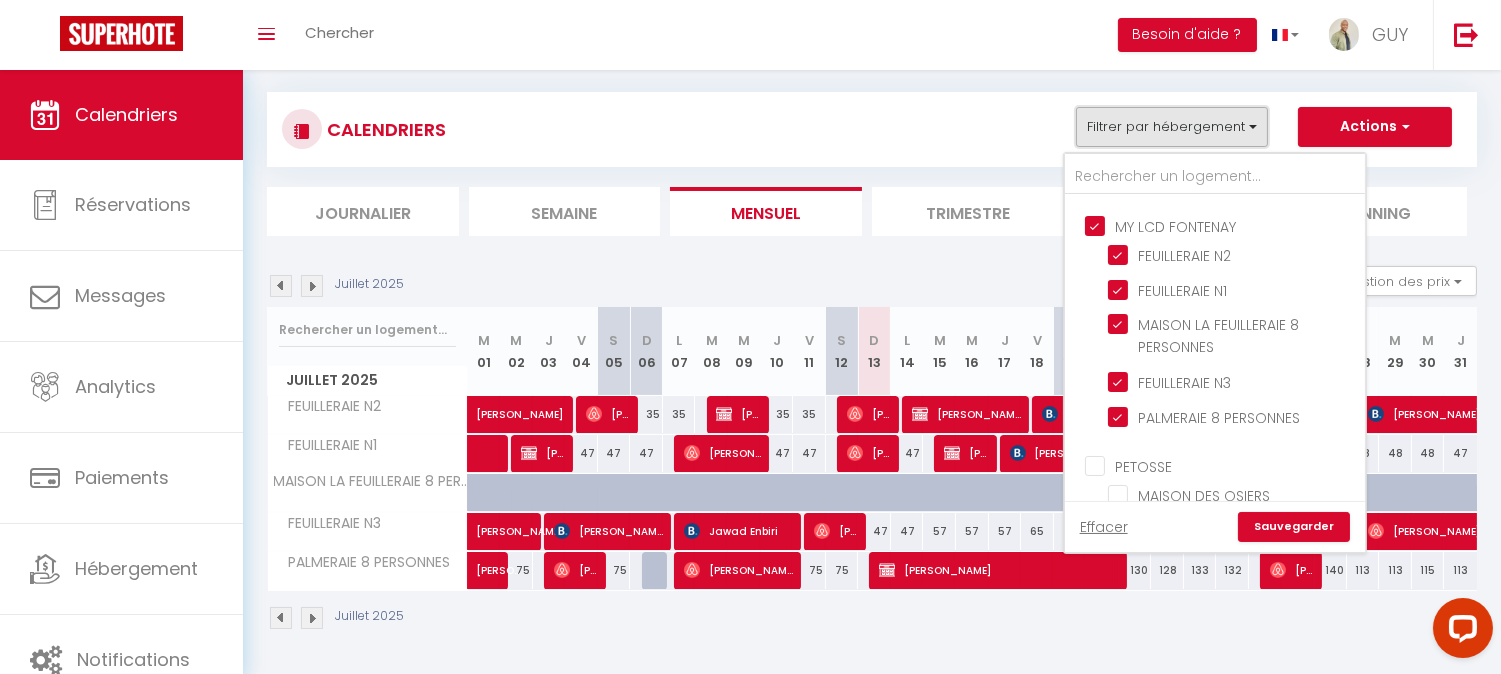 scroll, scrollTop: 505, scrollLeft: 0, axis: vertical 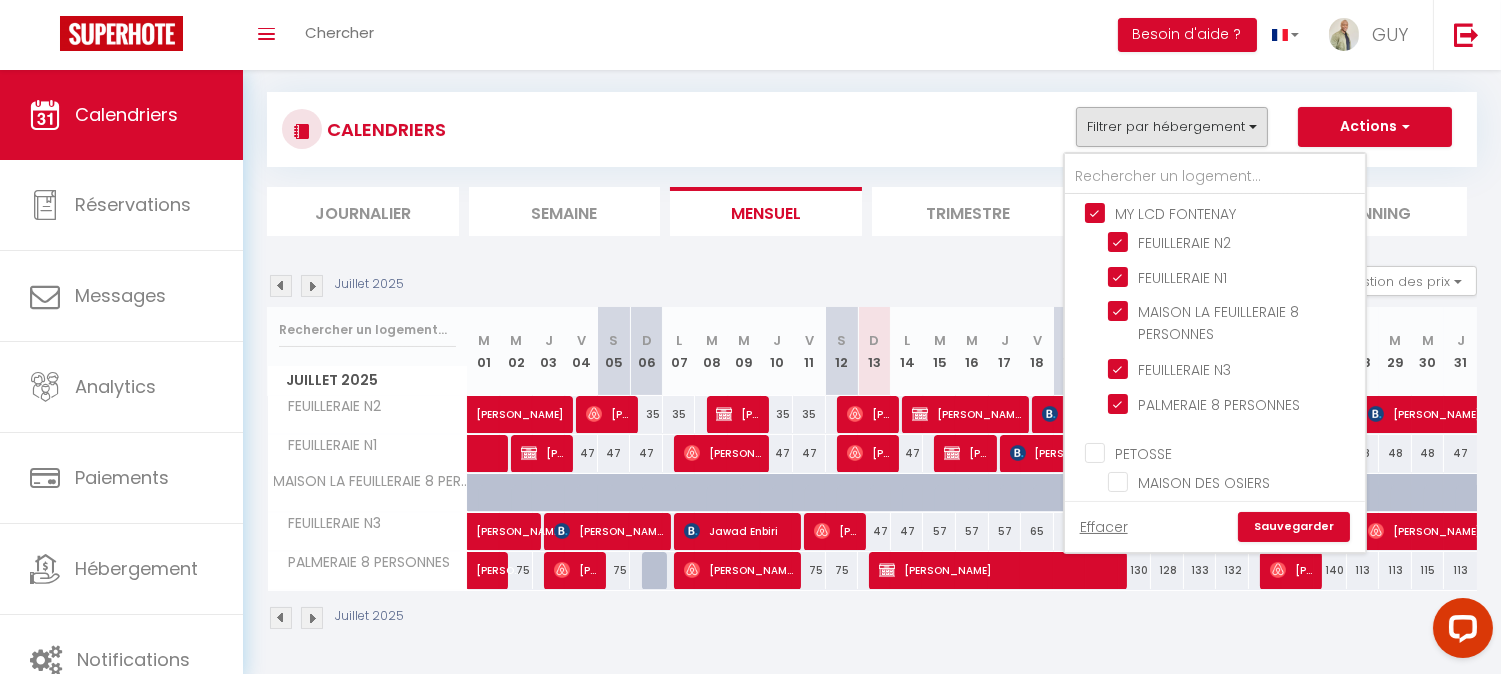click on "MY LCD FONTENAY" at bounding box center [1235, 212] 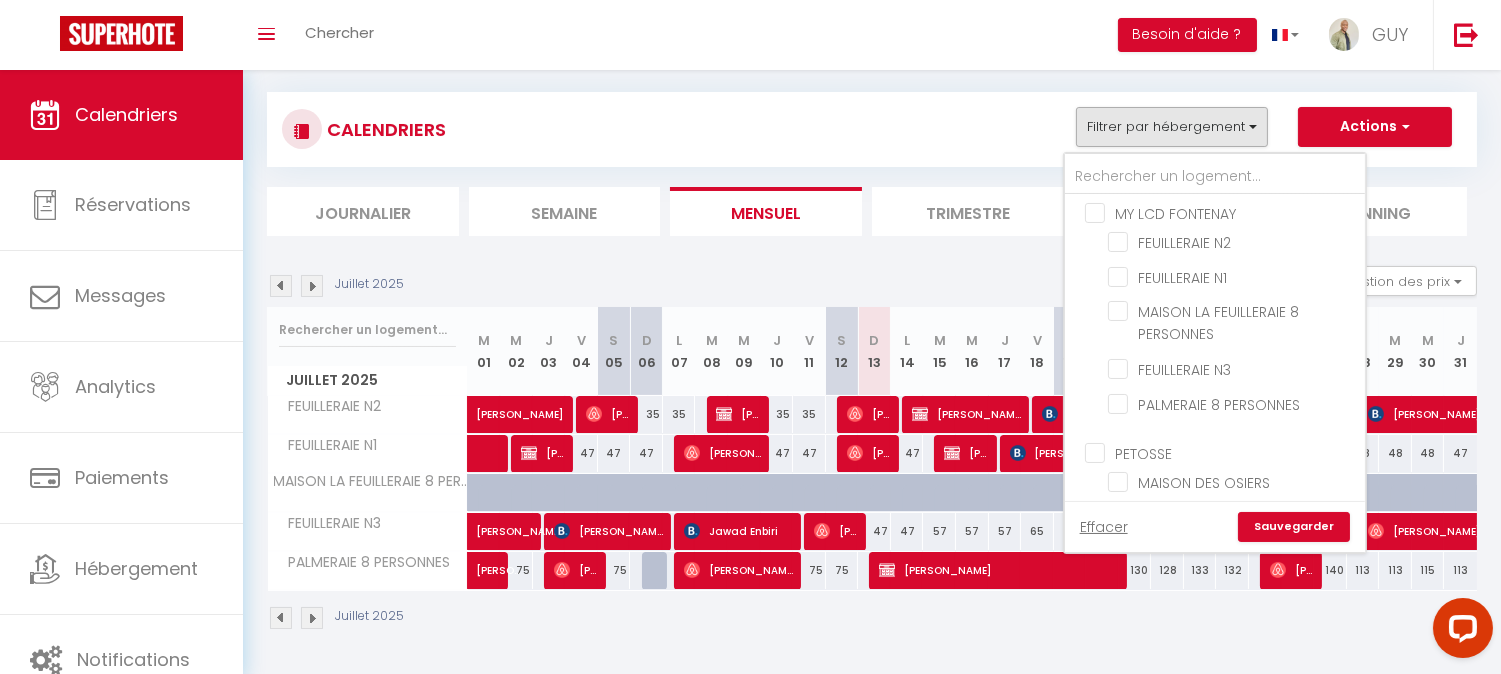 checkbox on "false" 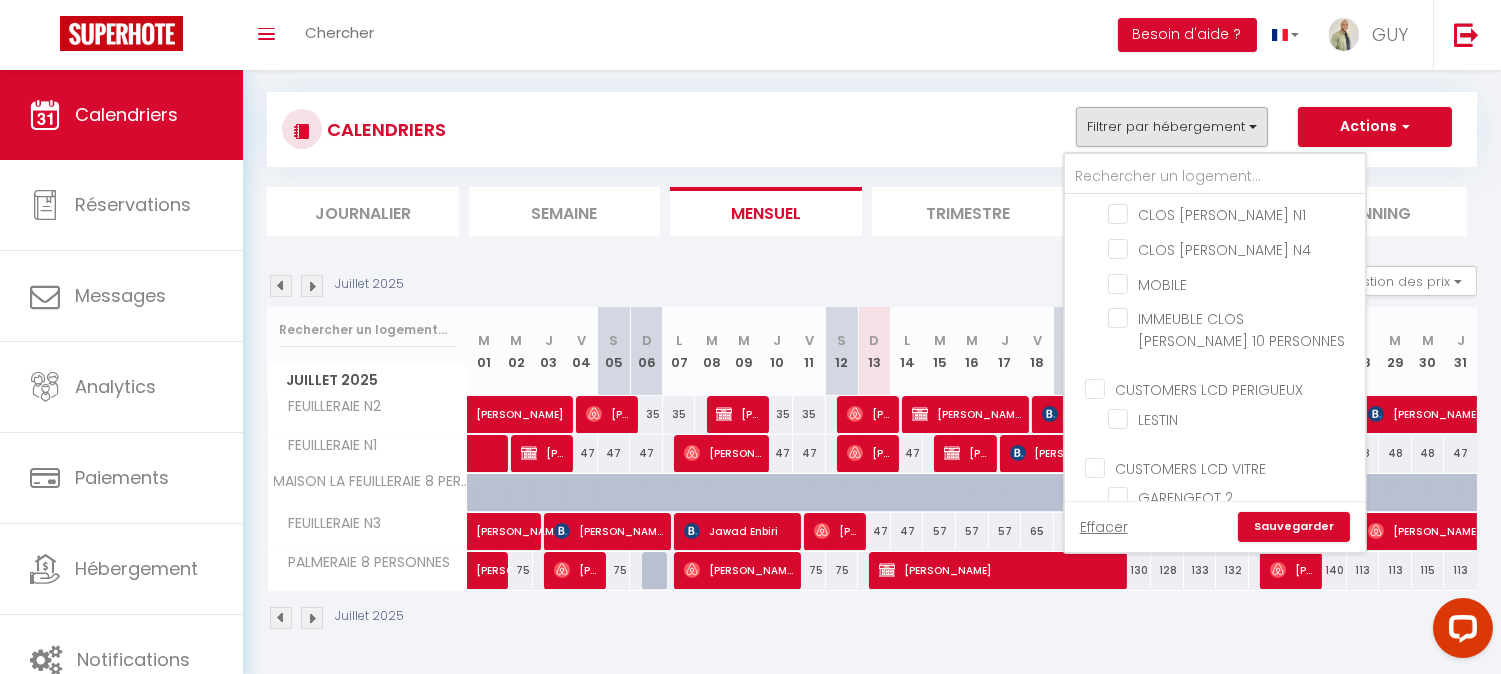 scroll, scrollTop: 0, scrollLeft: 0, axis: both 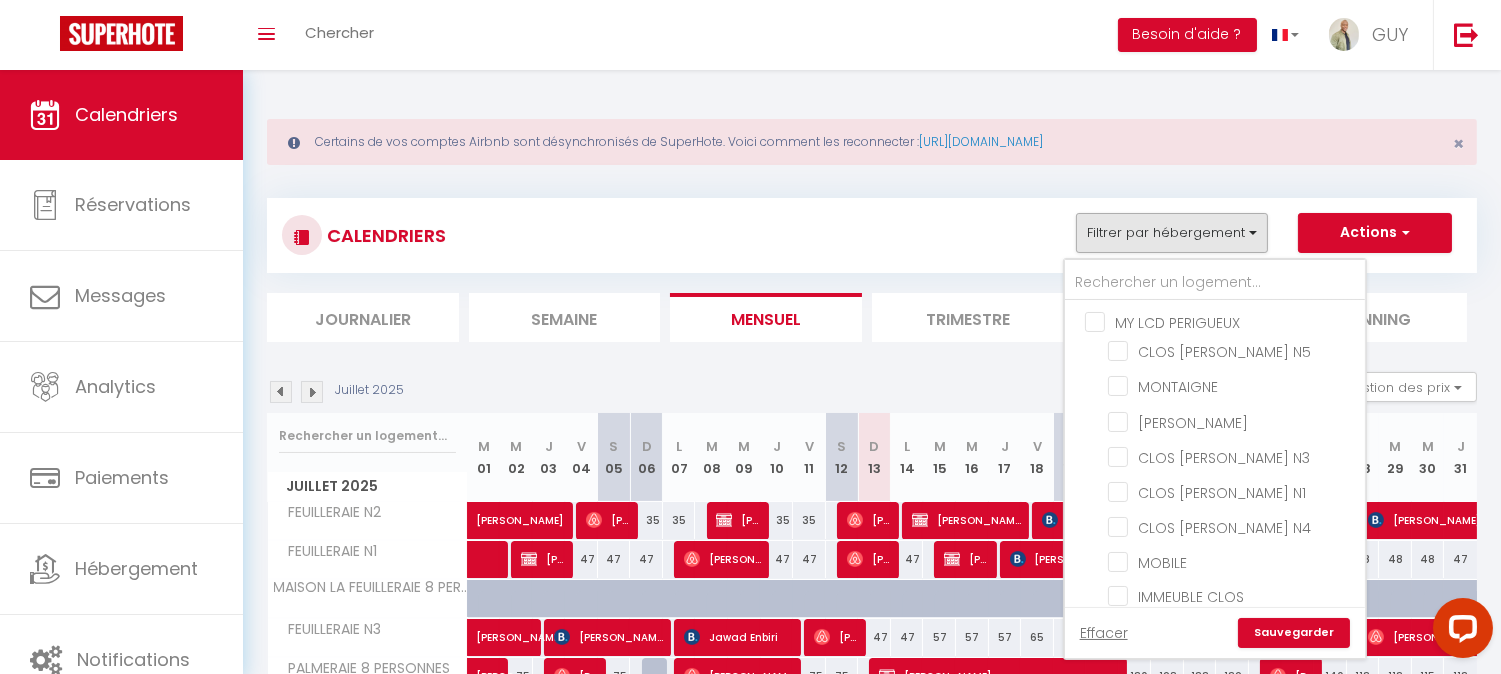 click on "MY LCD PERIGUEUX" at bounding box center (1235, 321) 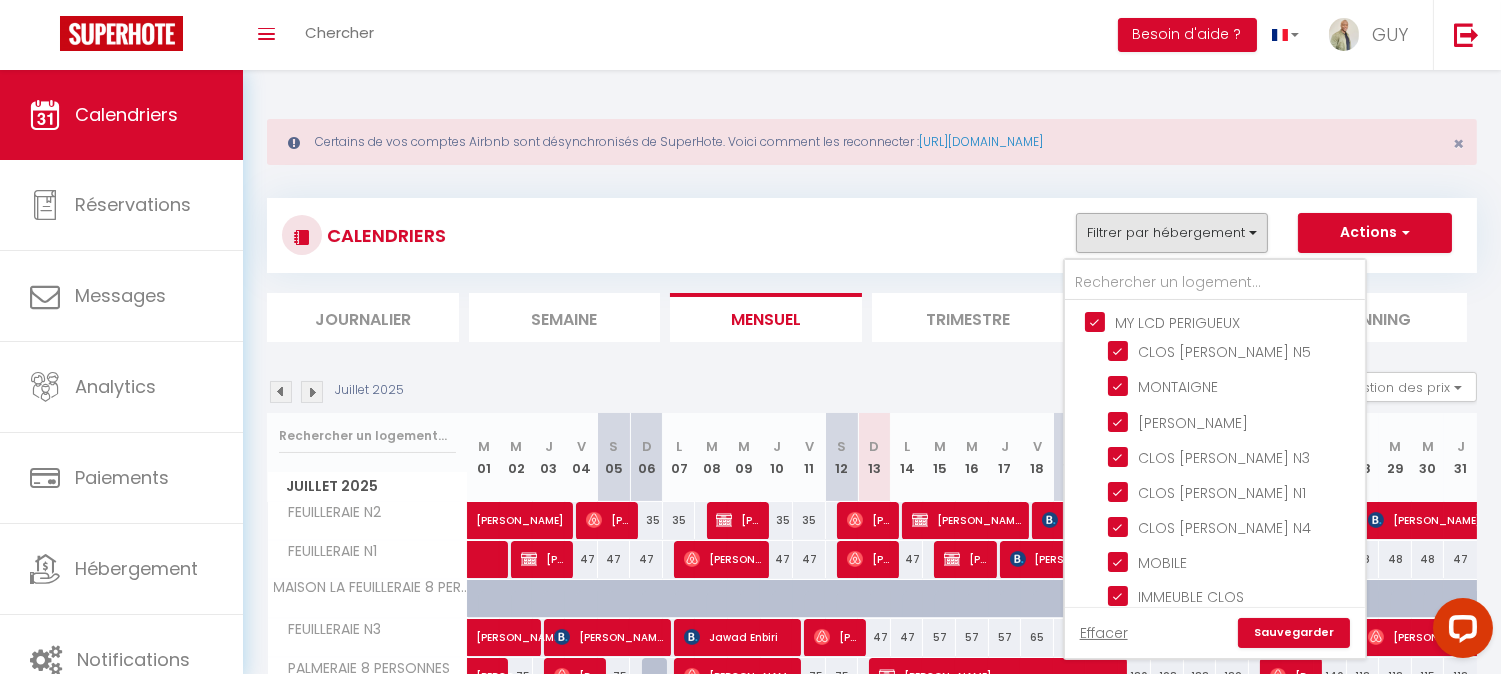 checkbox on "true" 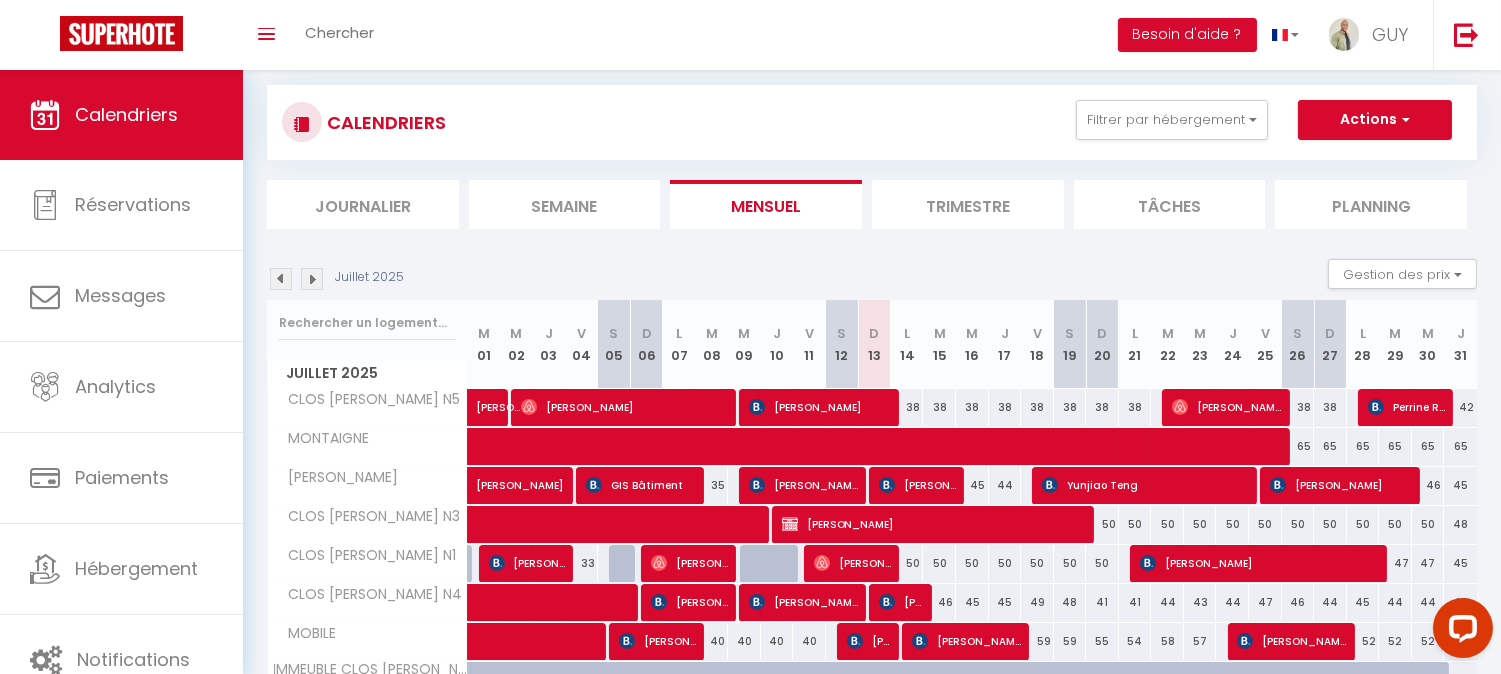 scroll, scrollTop: 222, scrollLeft: 0, axis: vertical 